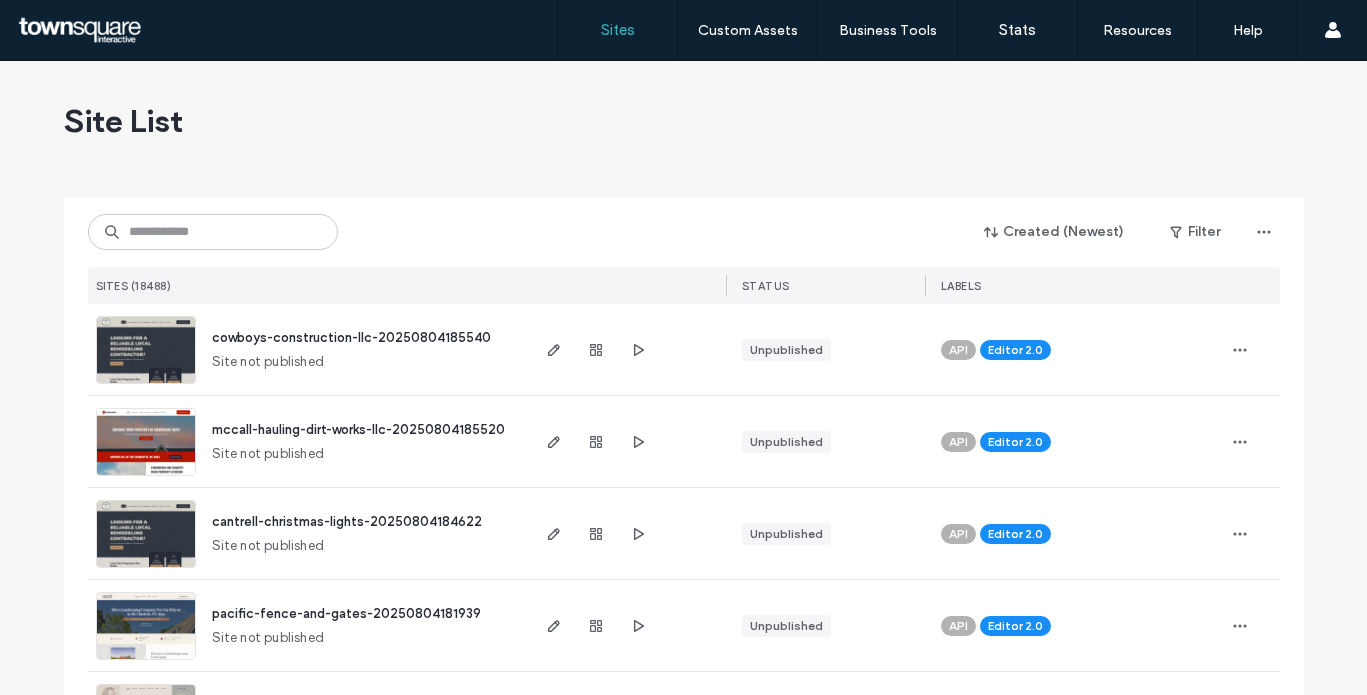 scroll, scrollTop: 0, scrollLeft: 0, axis: both 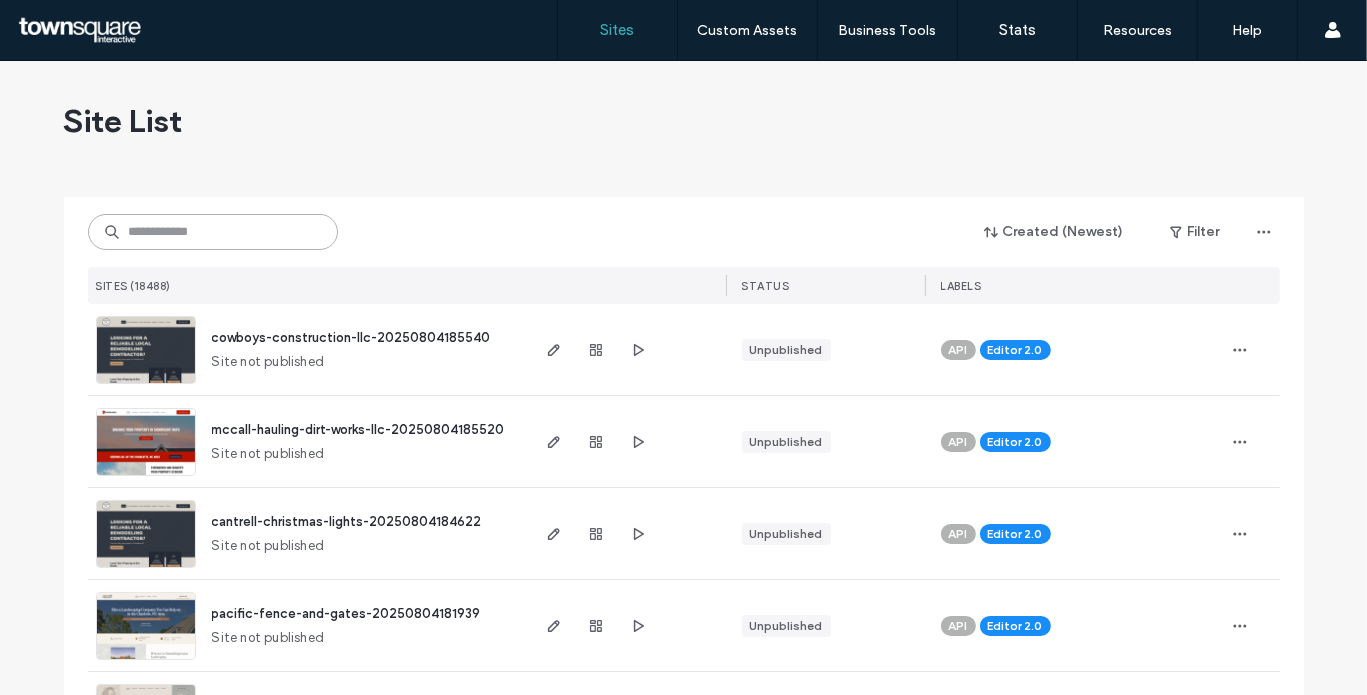 click at bounding box center [213, 232] 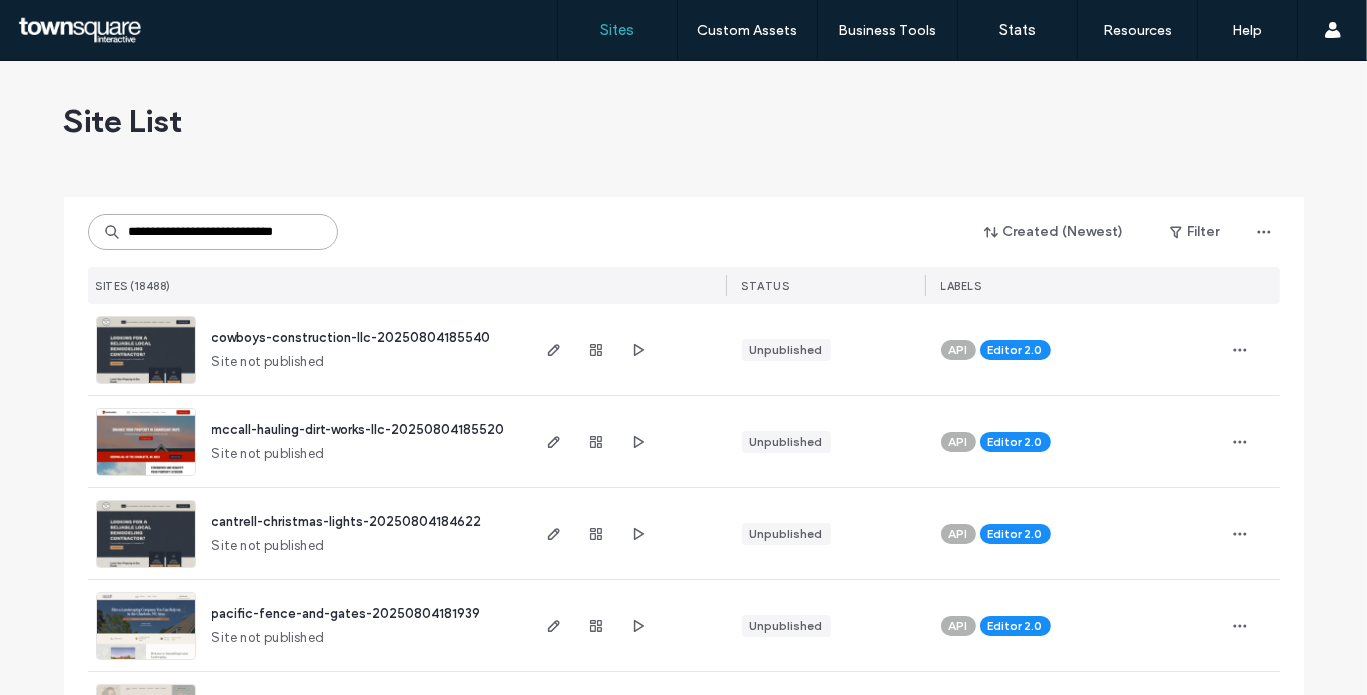 scroll, scrollTop: 0, scrollLeft: 32, axis: horizontal 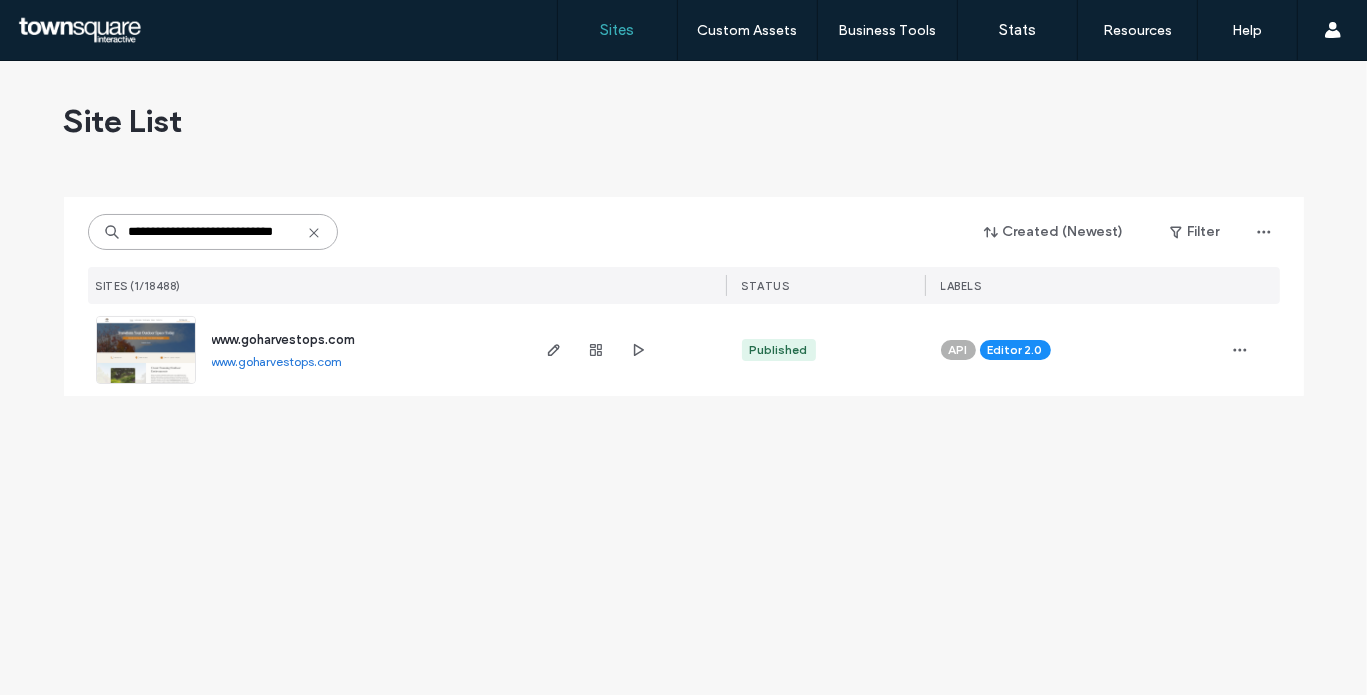 type on "**********" 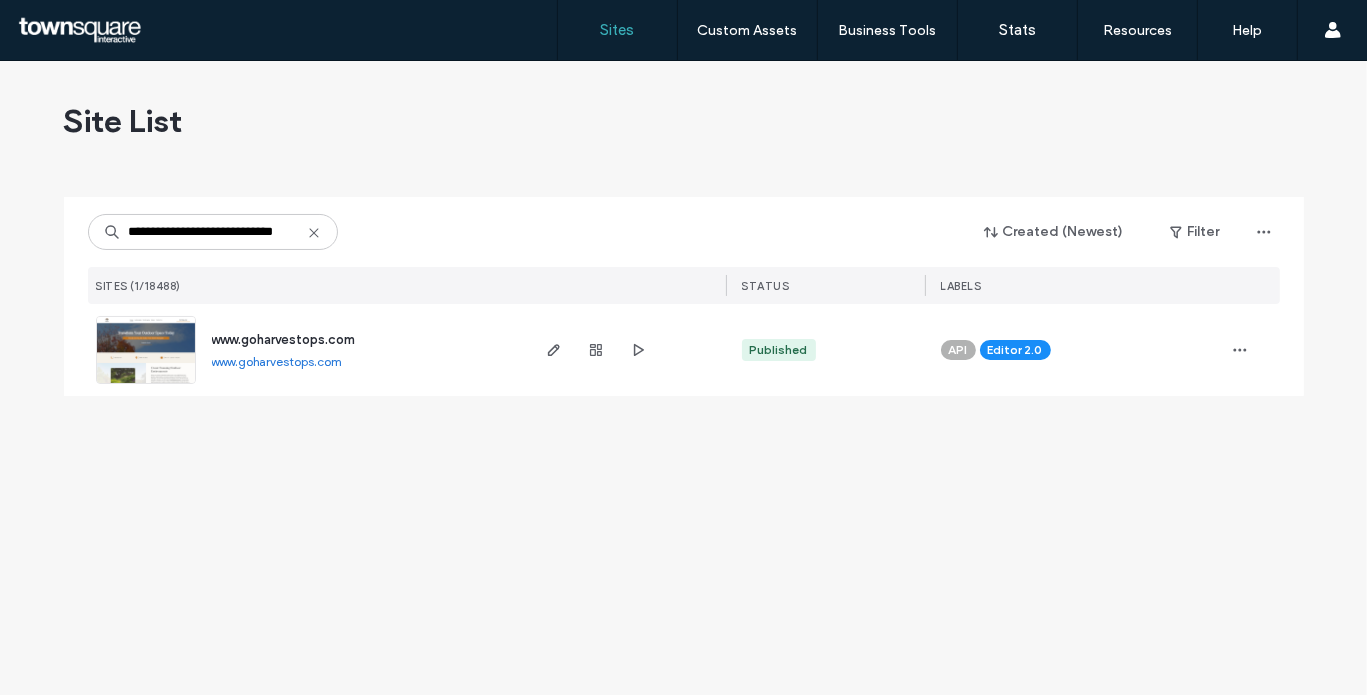scroll, scrollTop: 0, scrollLeft: 0, axis: both 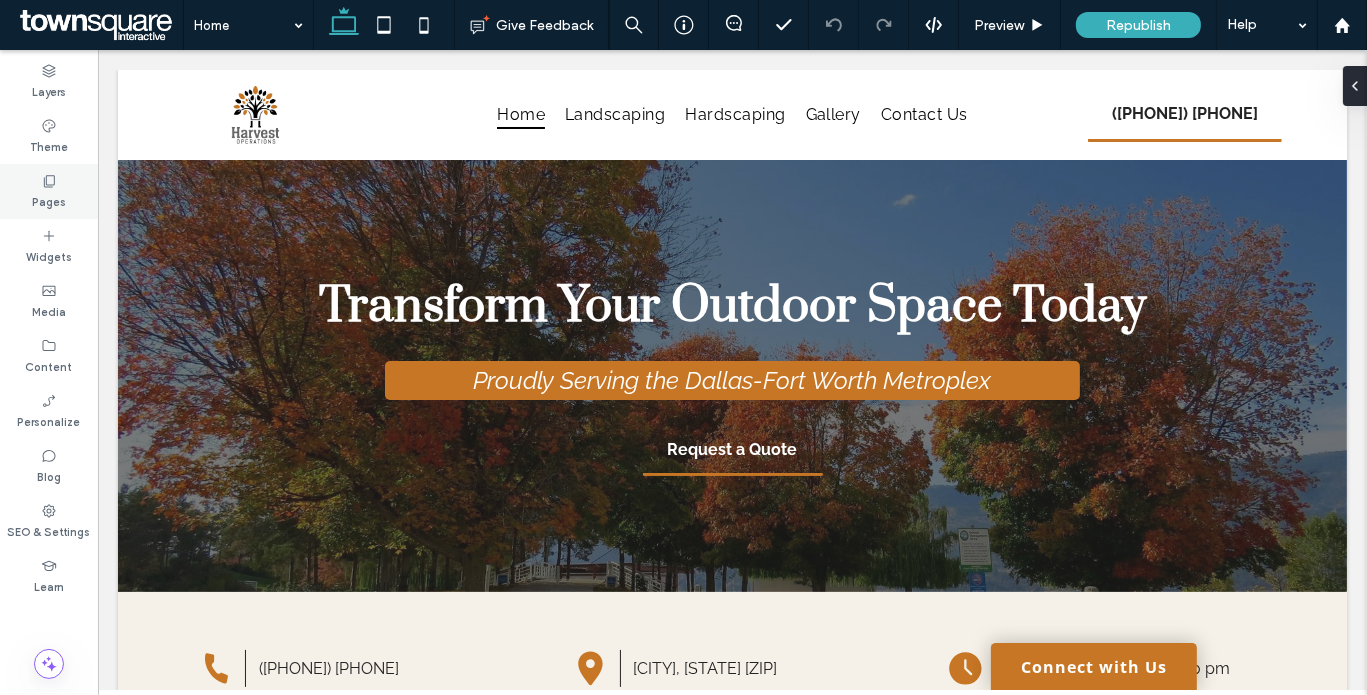 click on "Pages" at bounding box center [49, 191] 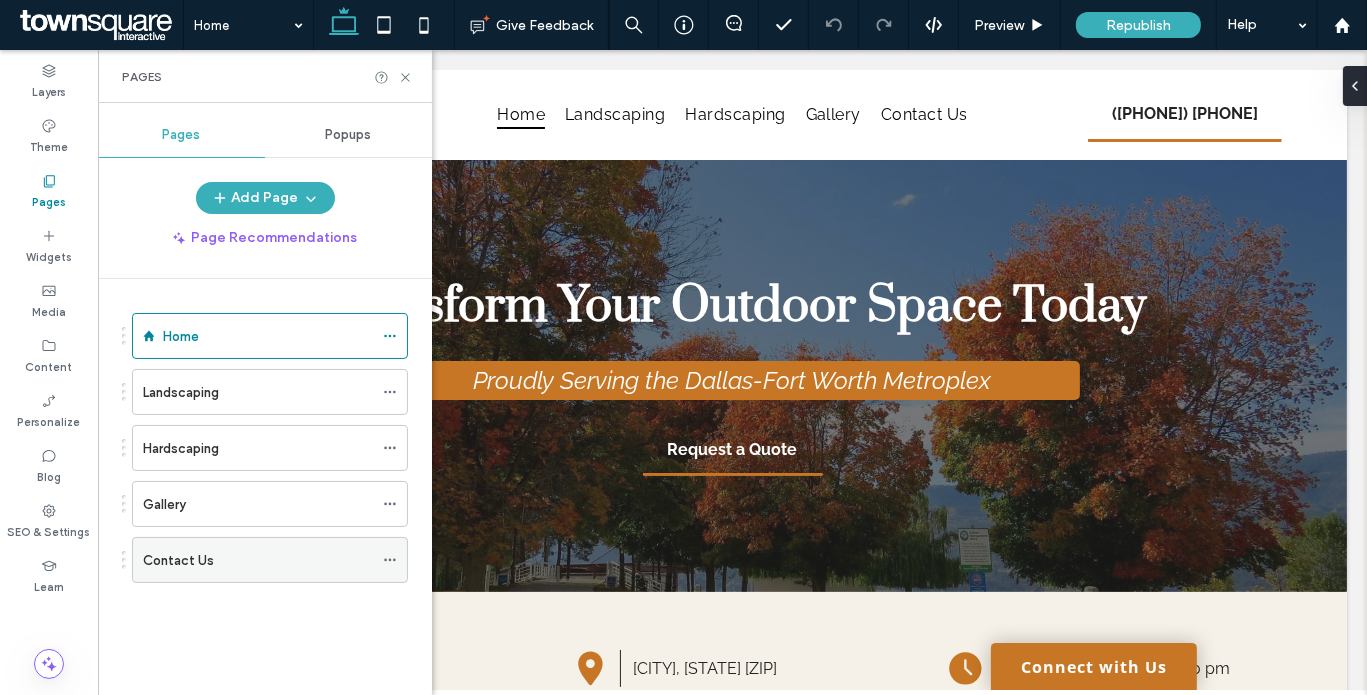 click on "Contact Us" at bounding box center (178, 560) 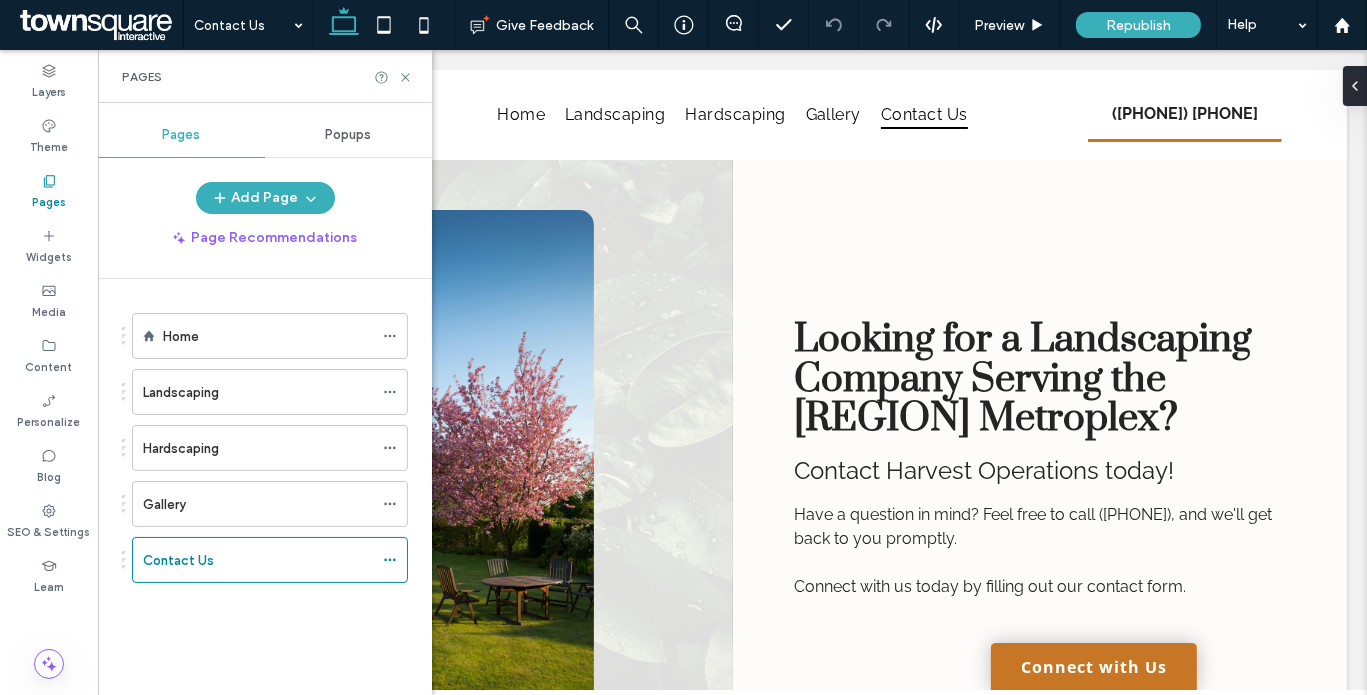 scroll, scrollTop: 0, scrollLeft: 0, axis: both 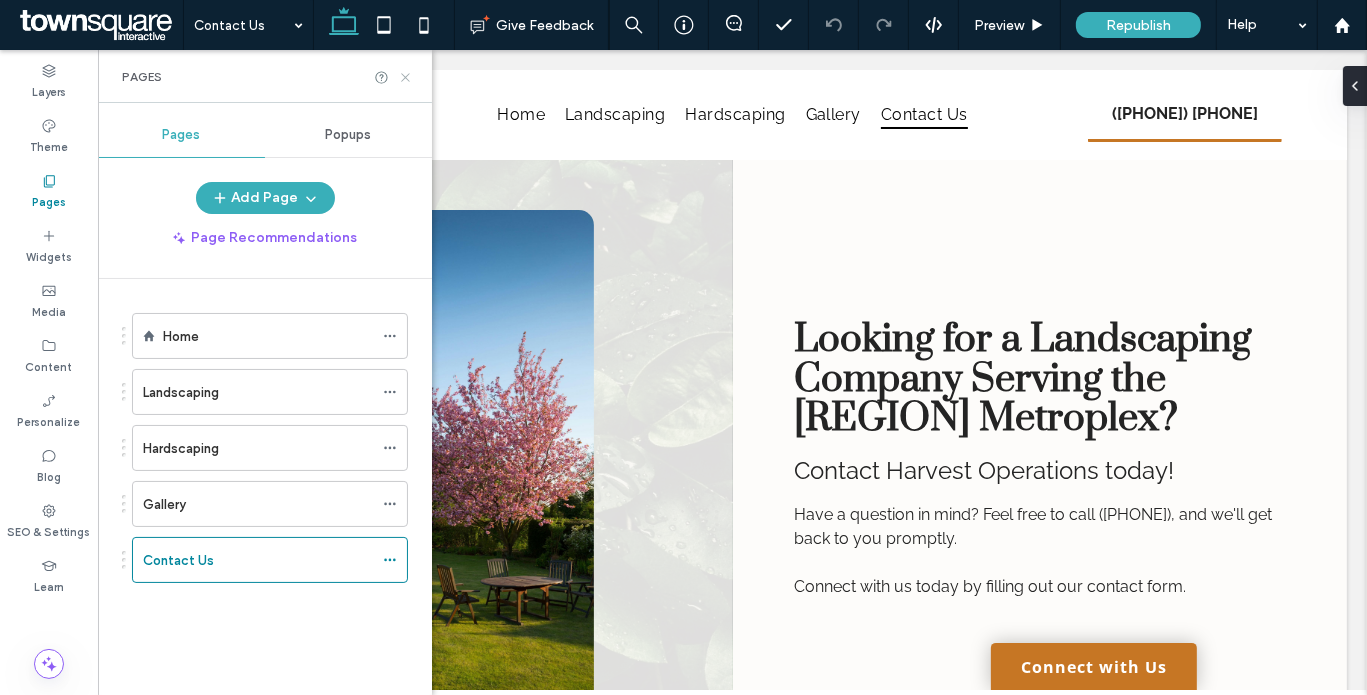 click 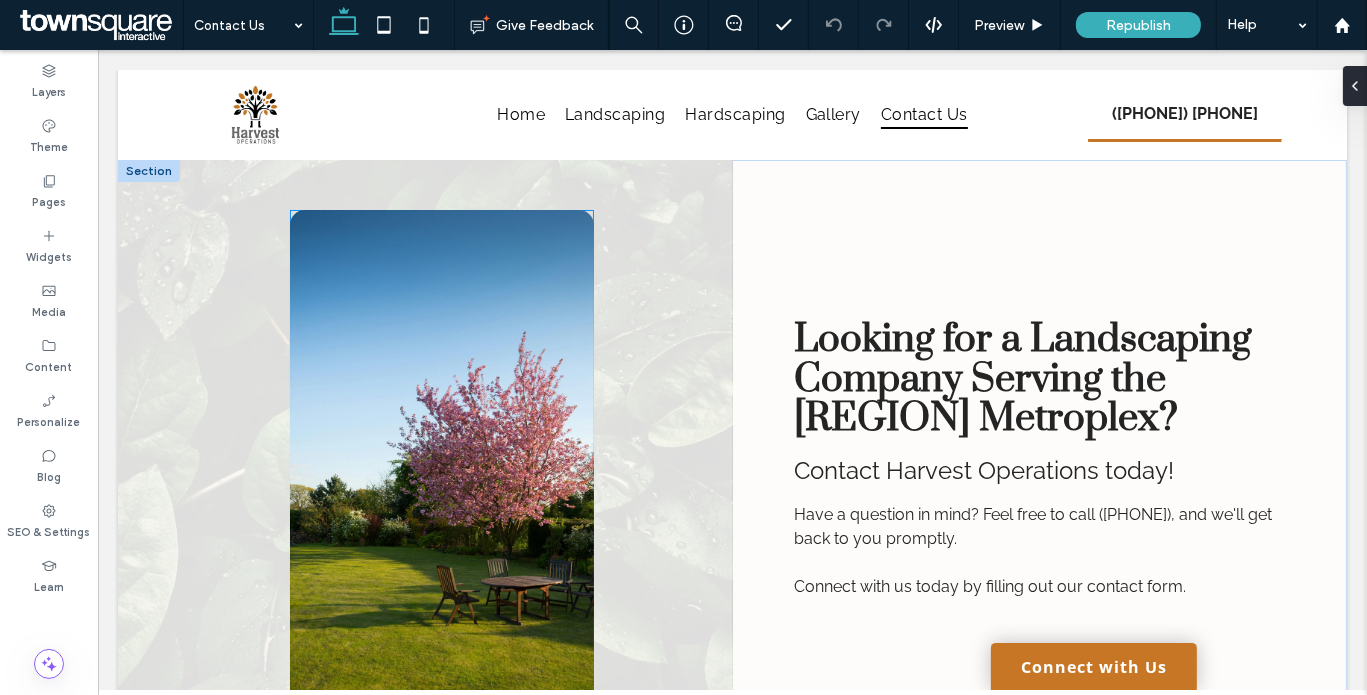 scroll, scrollTop: 500, scrollLeft: 0, axis: vertical 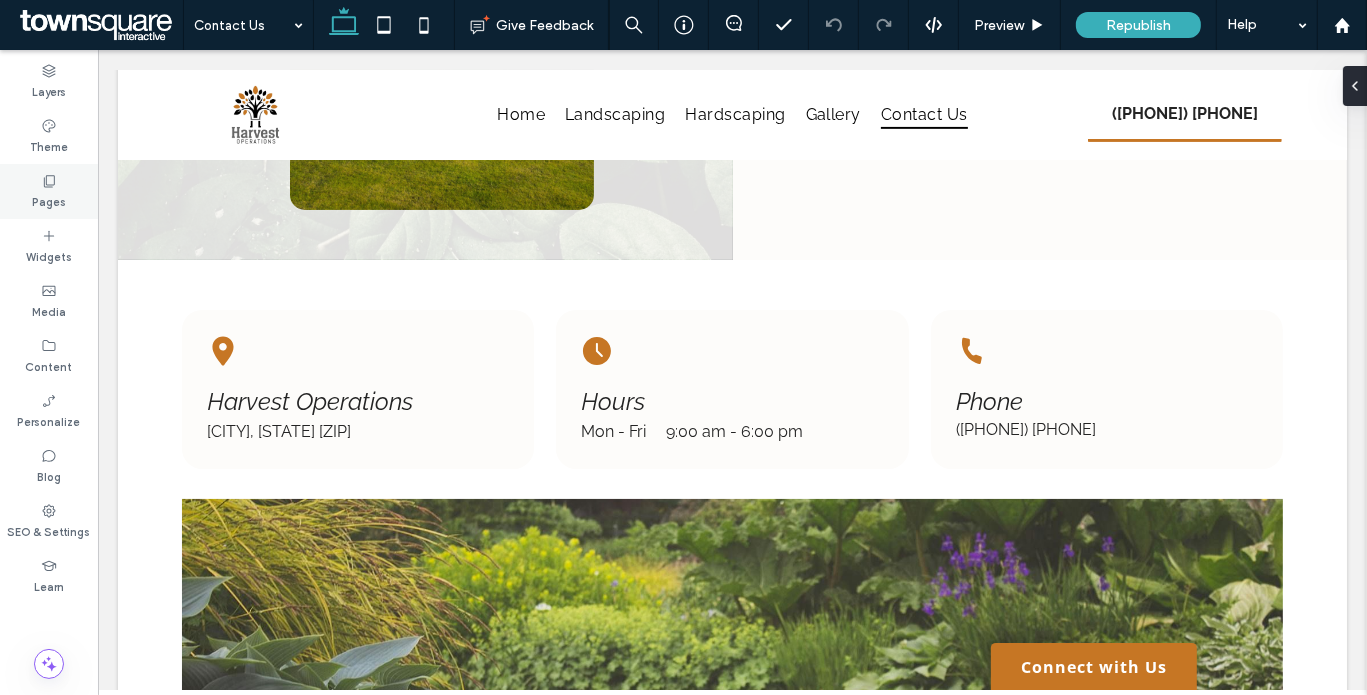 click 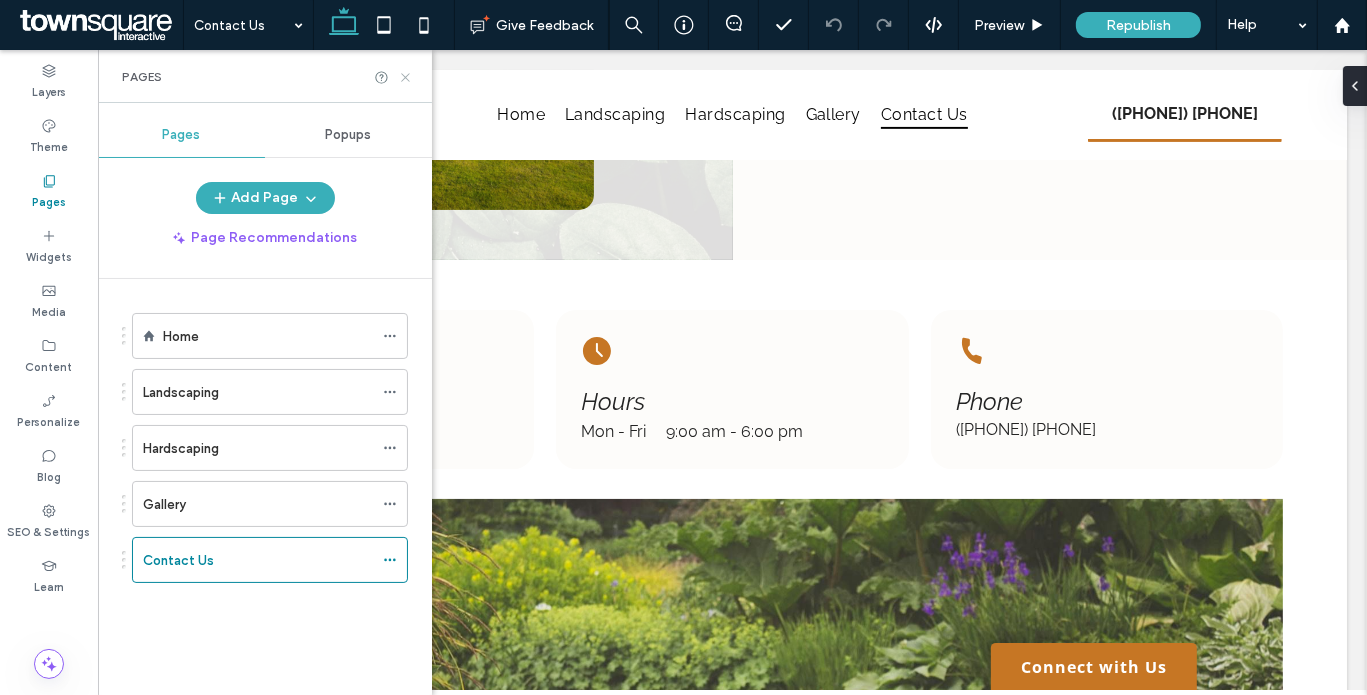 click 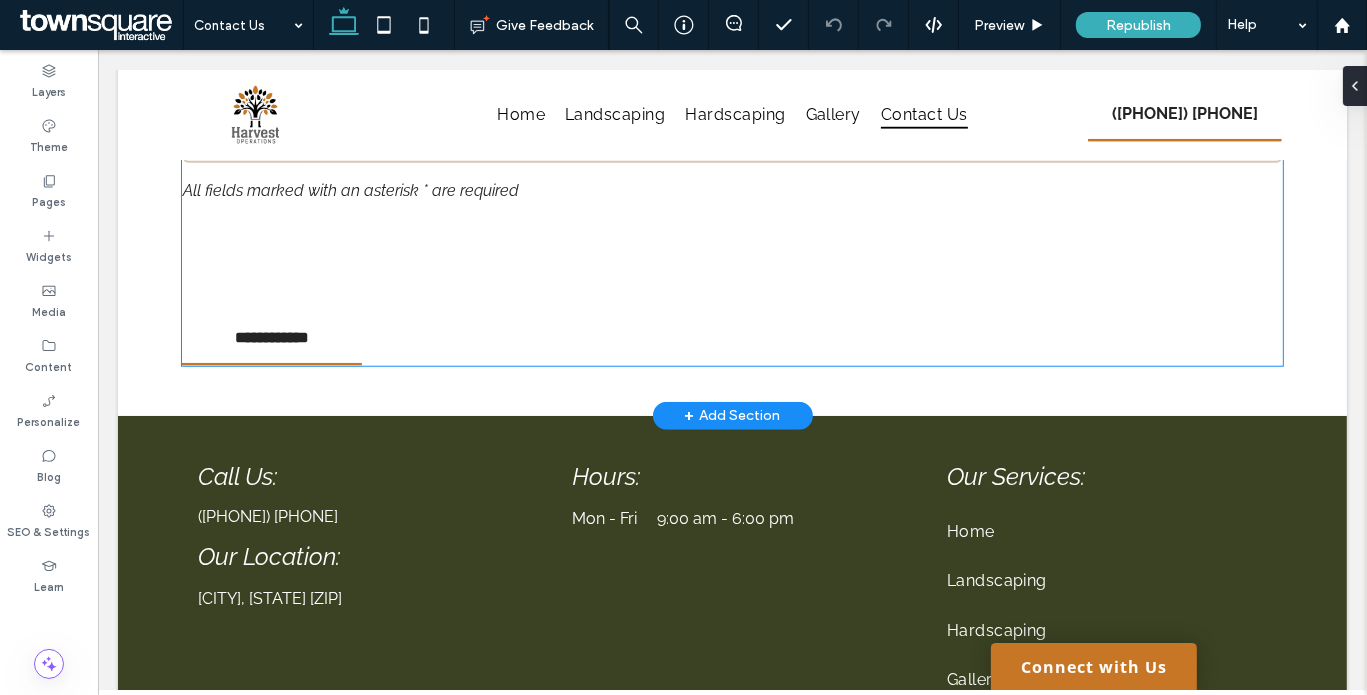 scroll, scrollTop: 1000, scrollLeft: 0, axis: vertical 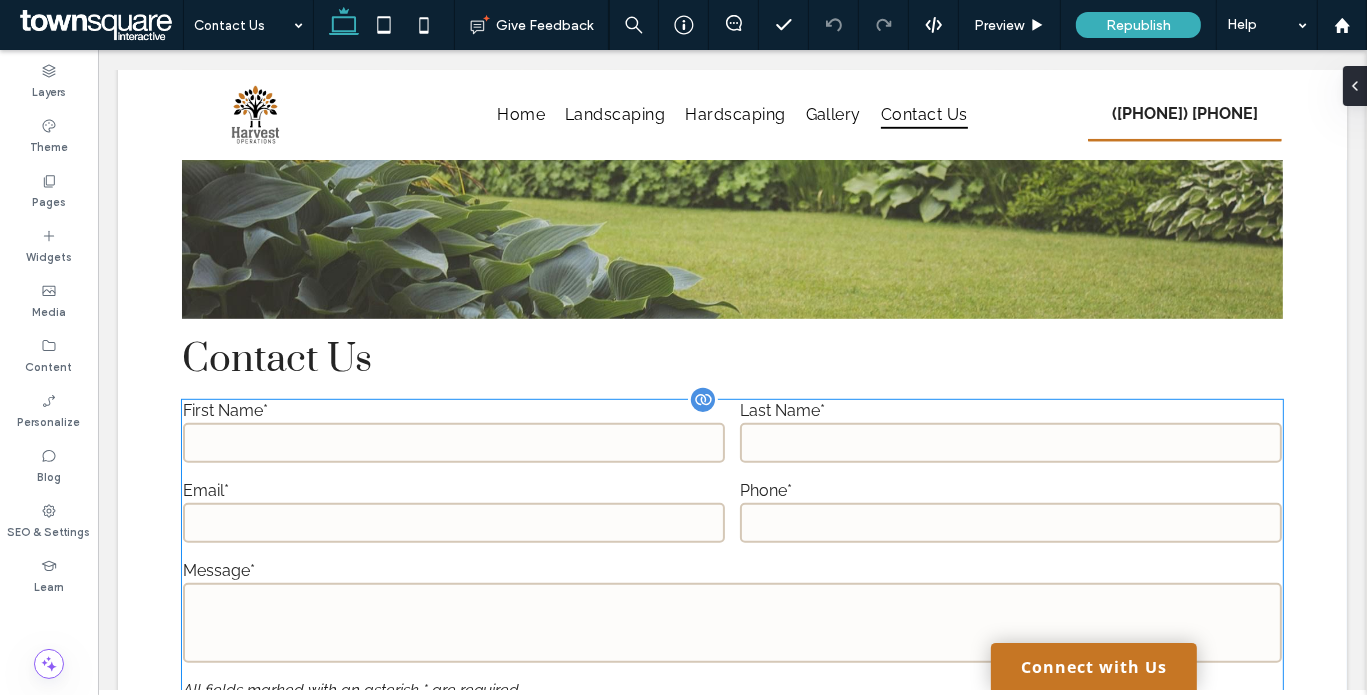 click on "Email*" at bounding box center [453, 490] 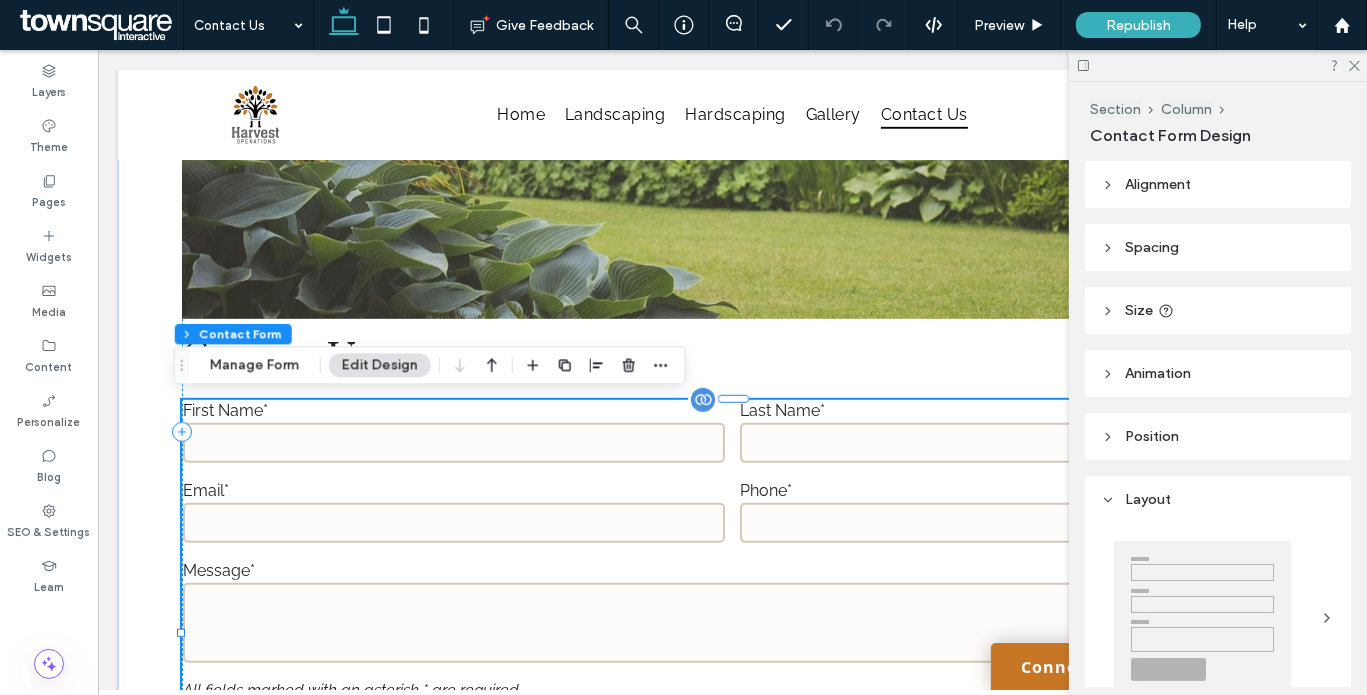 type on "*" 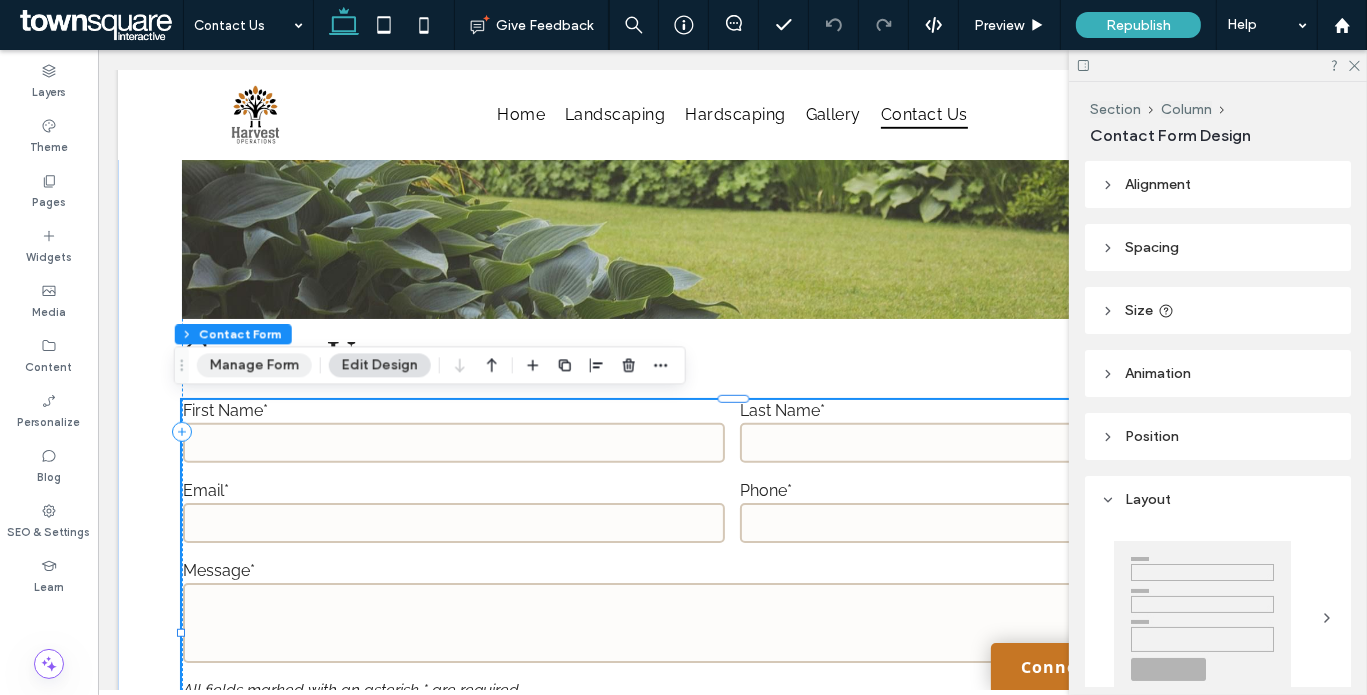 click on "Manage Form" at bounding box center [254, 365] 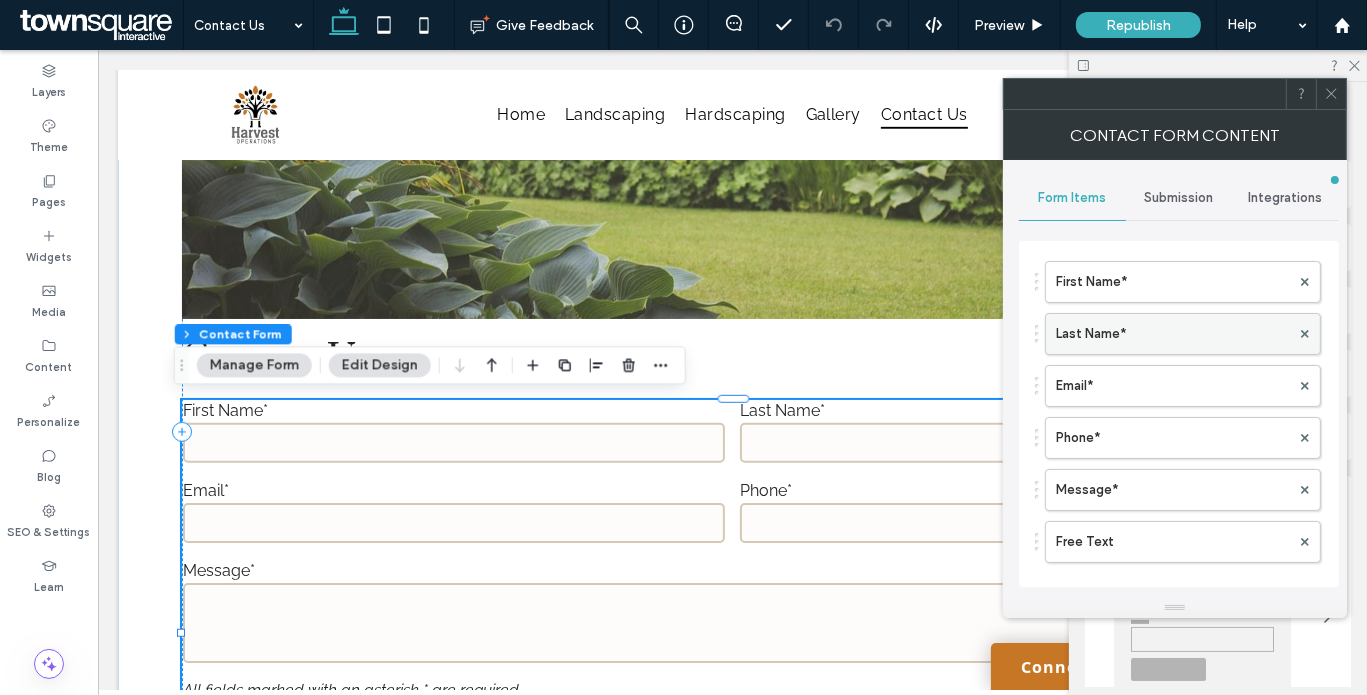 scroll, scrollTop: 368, scrollLeft: 0, axis: vertical 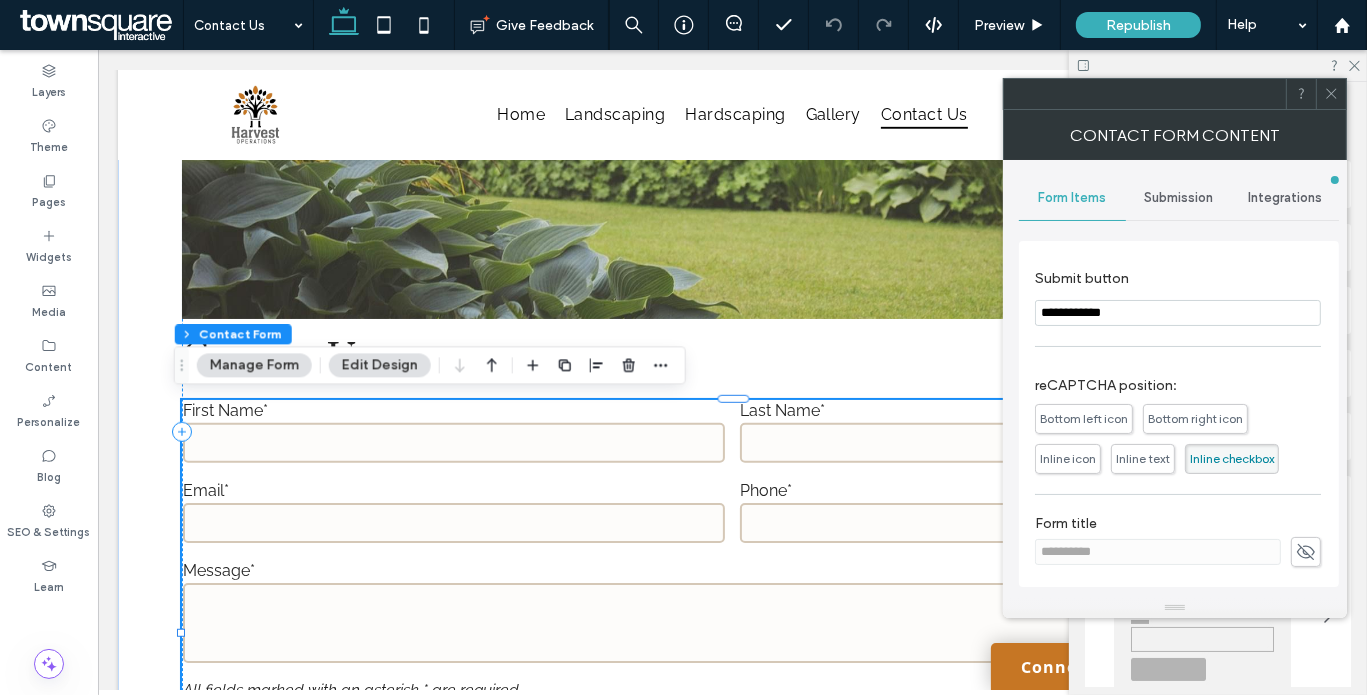 click on "Submission" at bounding box center [1179, 198] 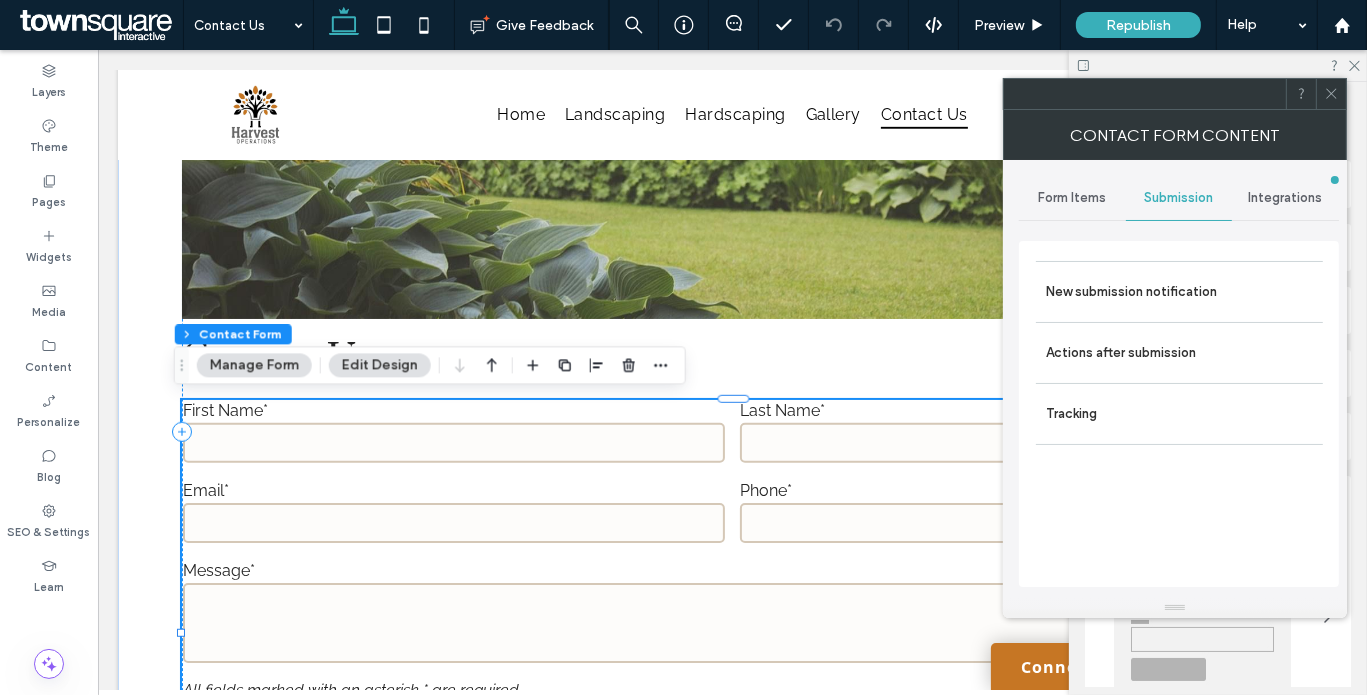 click on "Form Items" at bounding box center [1072, 198] 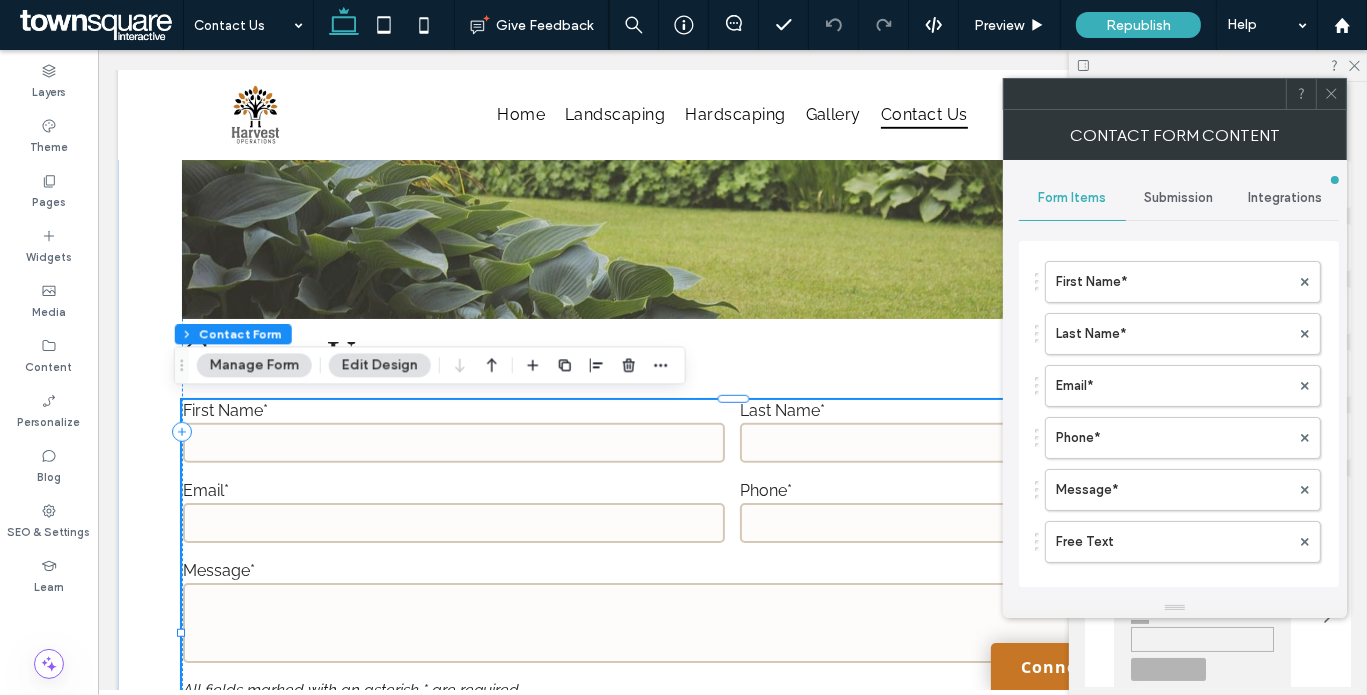 click on "Submission" at bounding box center [1179, 198] 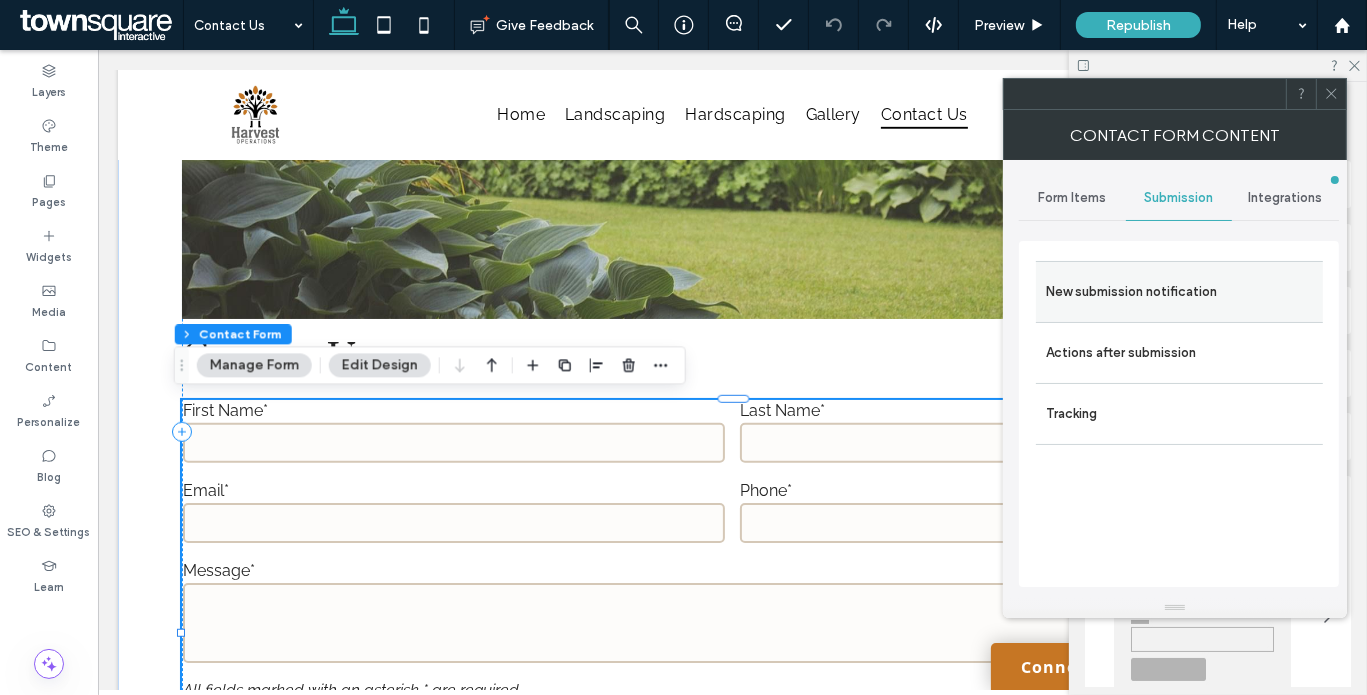click on "New submission notification" at bounding box center [1179, 292] 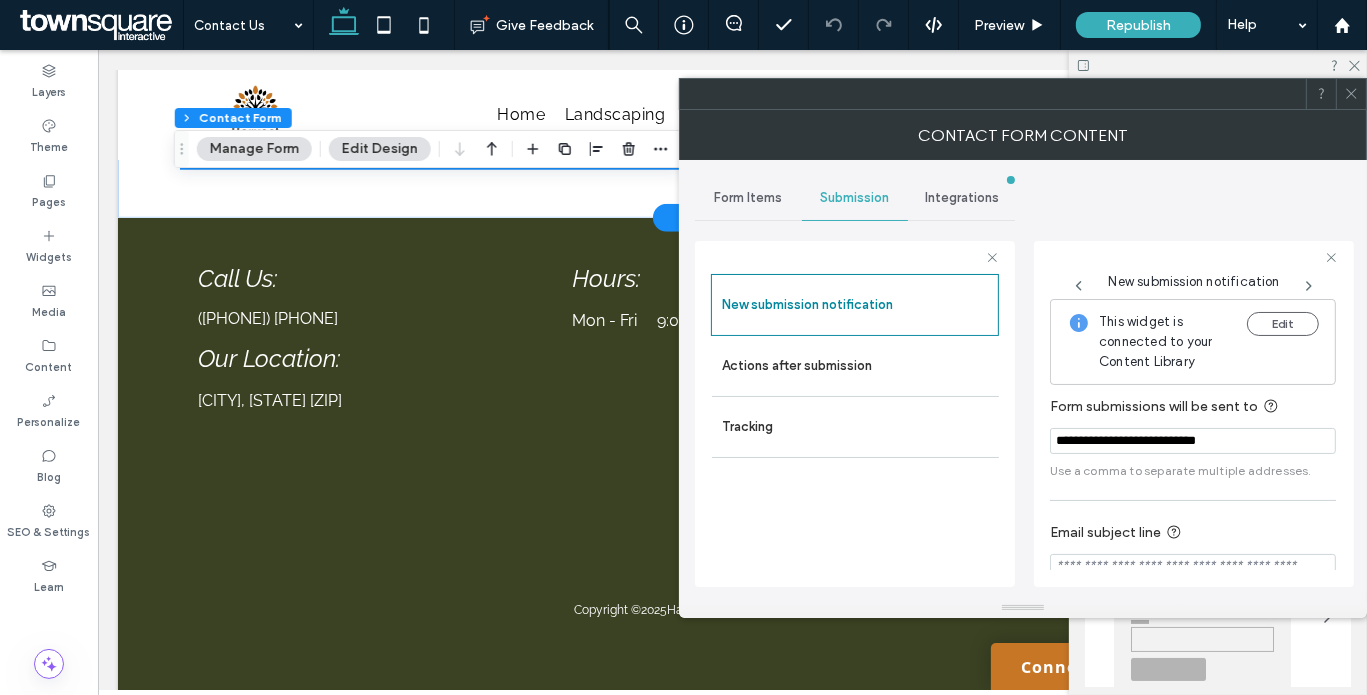 scroll, scrollTop: 1718, scrollLeft: 0, axis: vertical 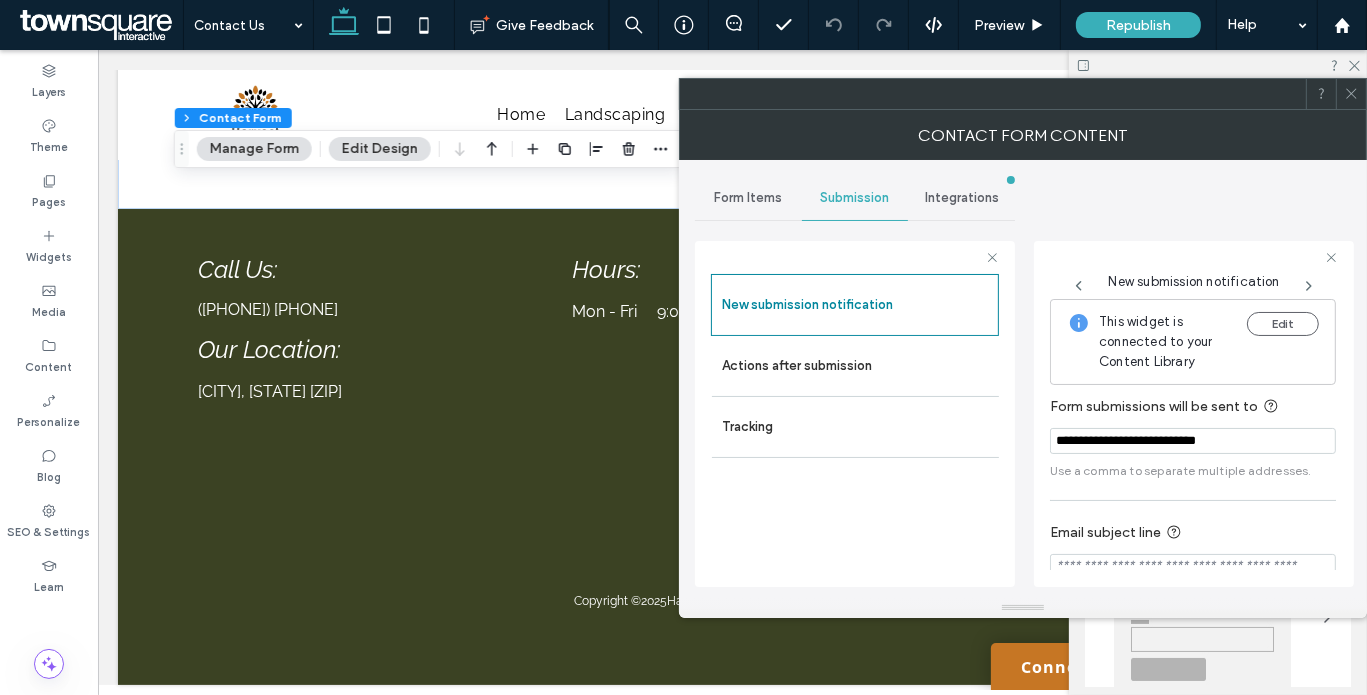 click on "**********" at bounding box center [1193, 441] 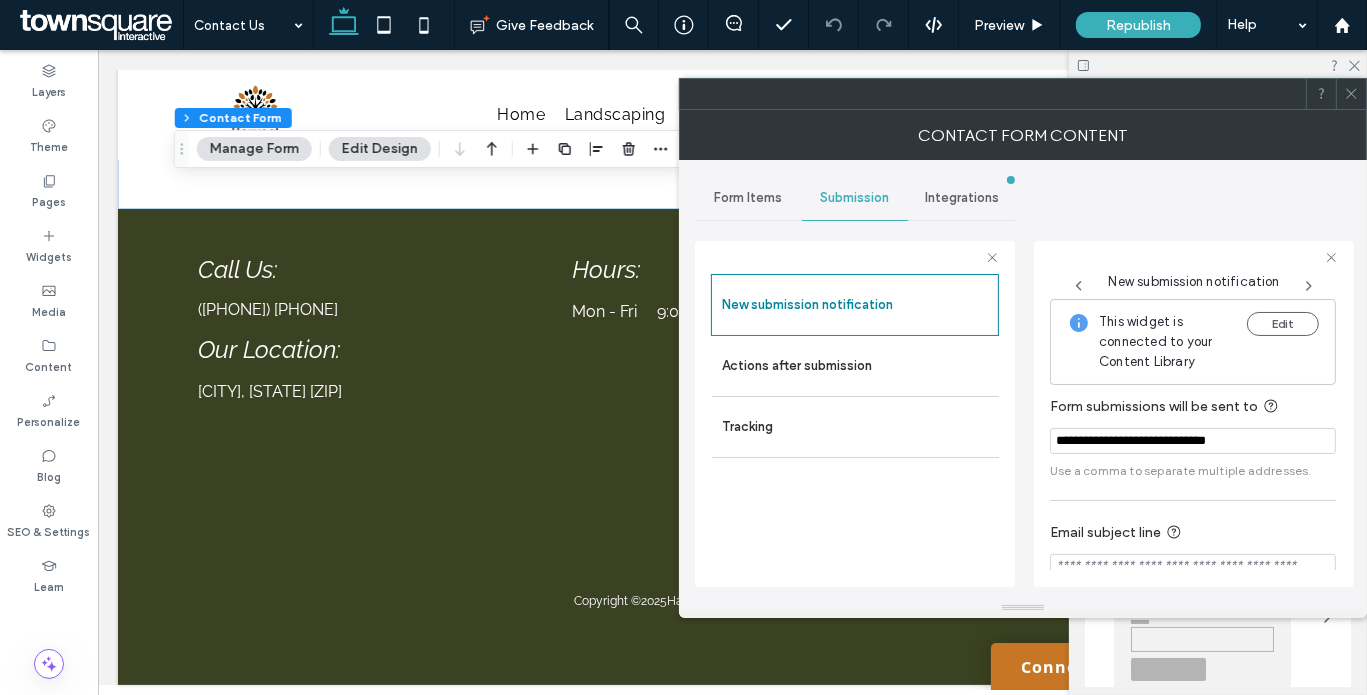 paste on "**********" 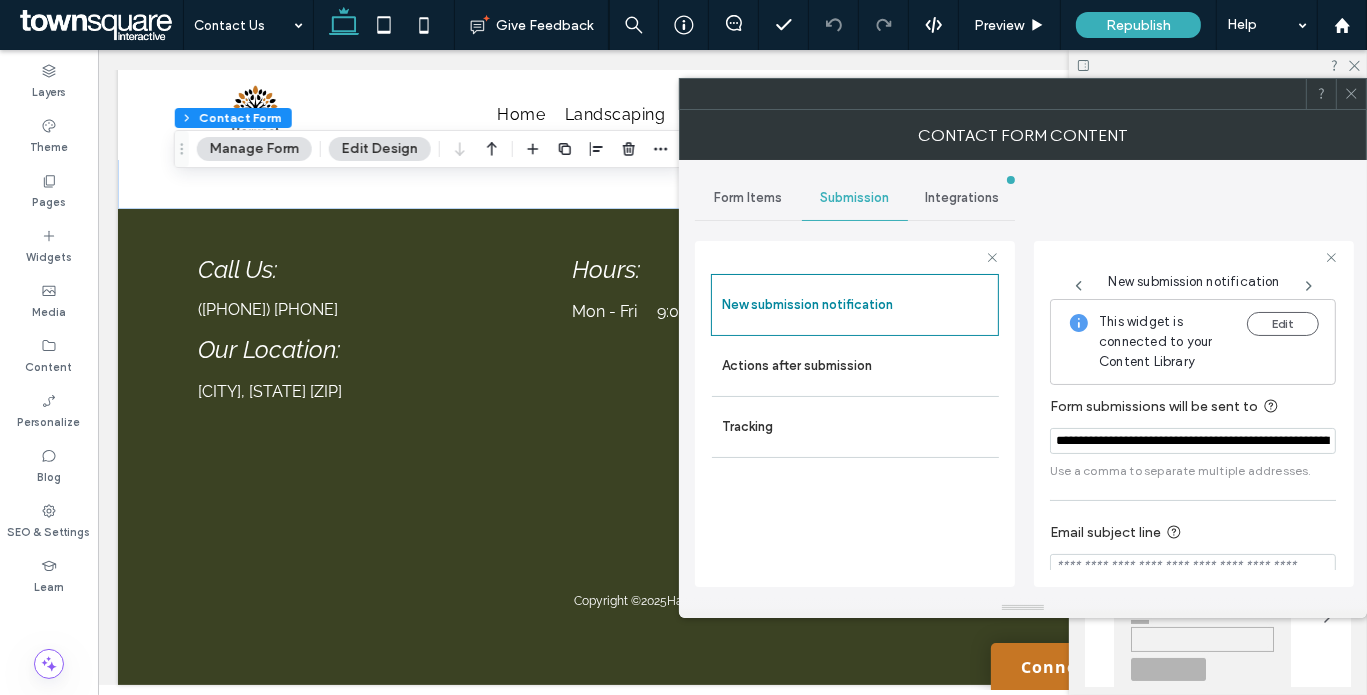 scroll, scrollTop: 0, scrollLeft: 110, axis: horizontal 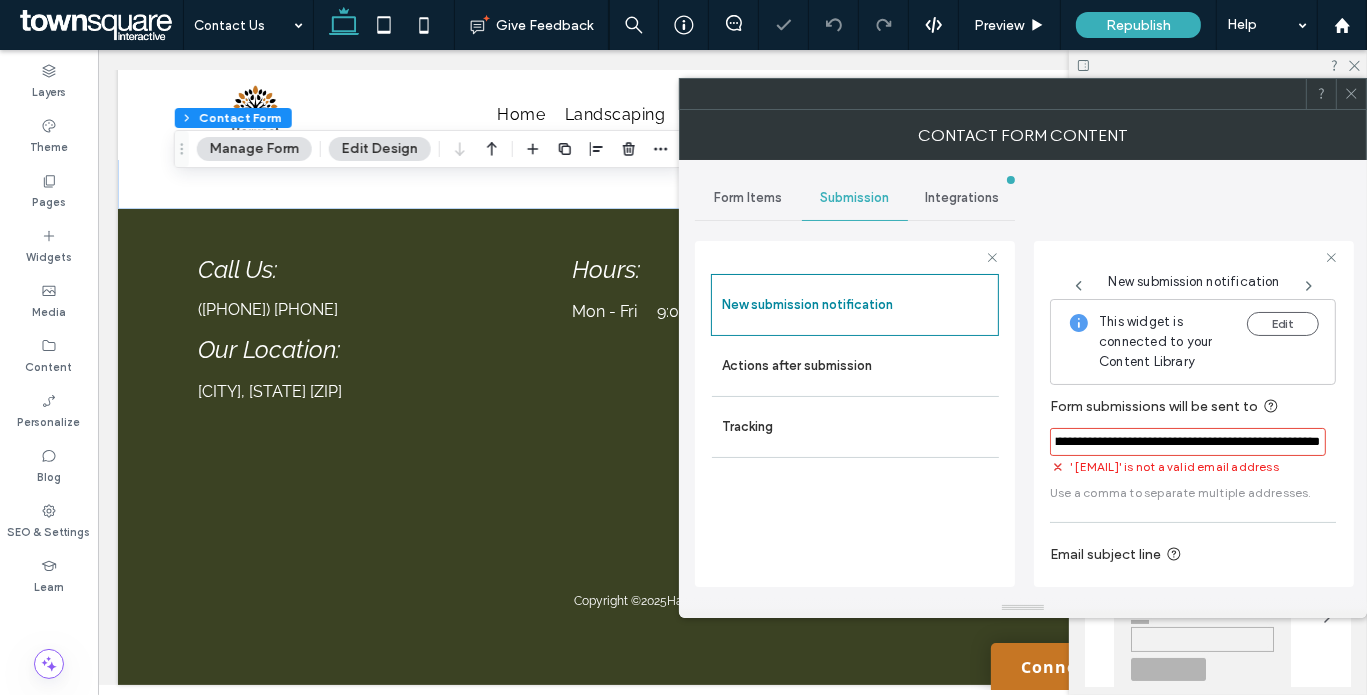click on "**********" at bounding box center (1193, 448) 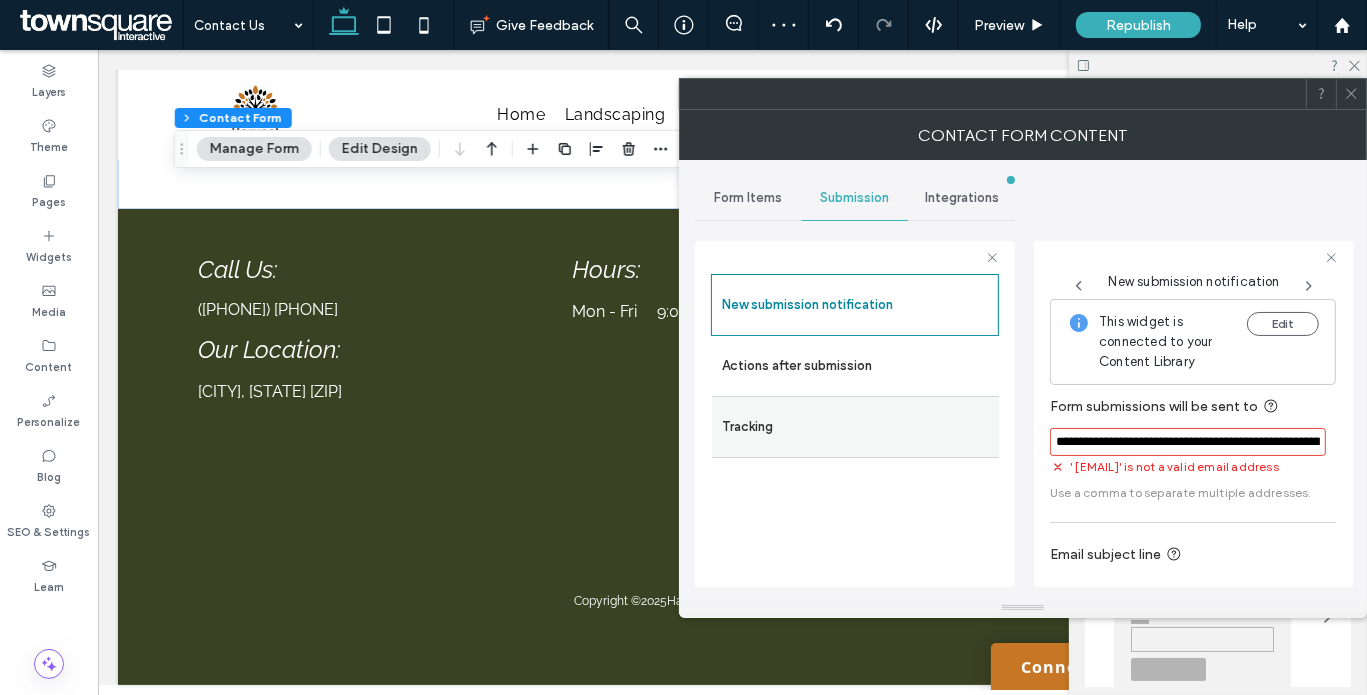 drag, startPoint x: 1239, startPoint y: 440, endPoint x: 957, endPoint y: 398, distance: 285.1105 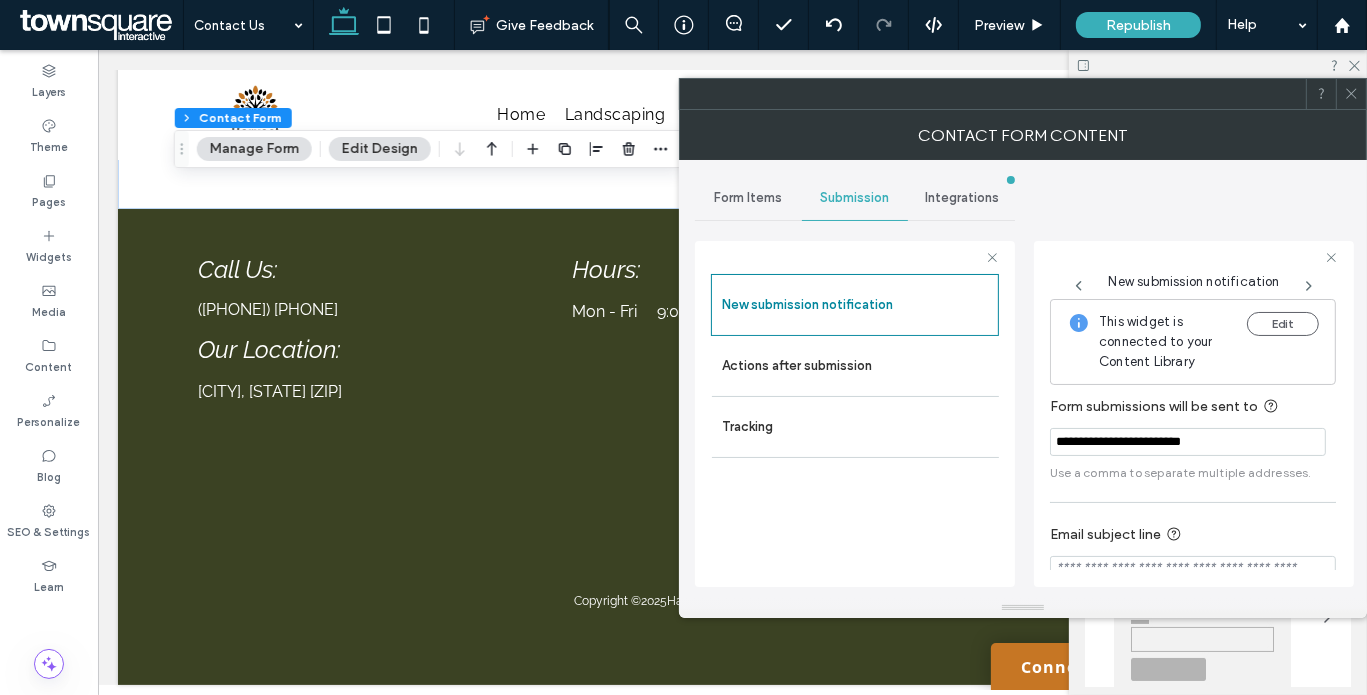 click on "**********" at bounding box center (1188, 442) 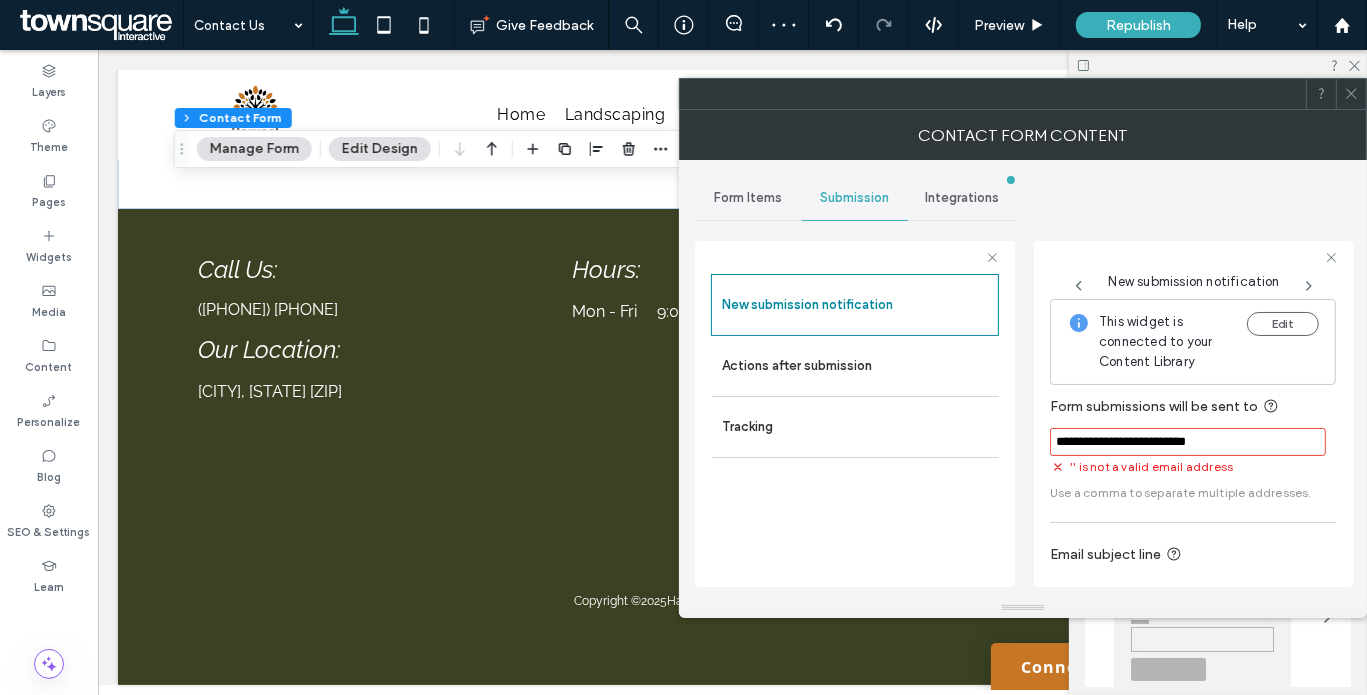 click on "**********" at bounding box center [1188, 442] 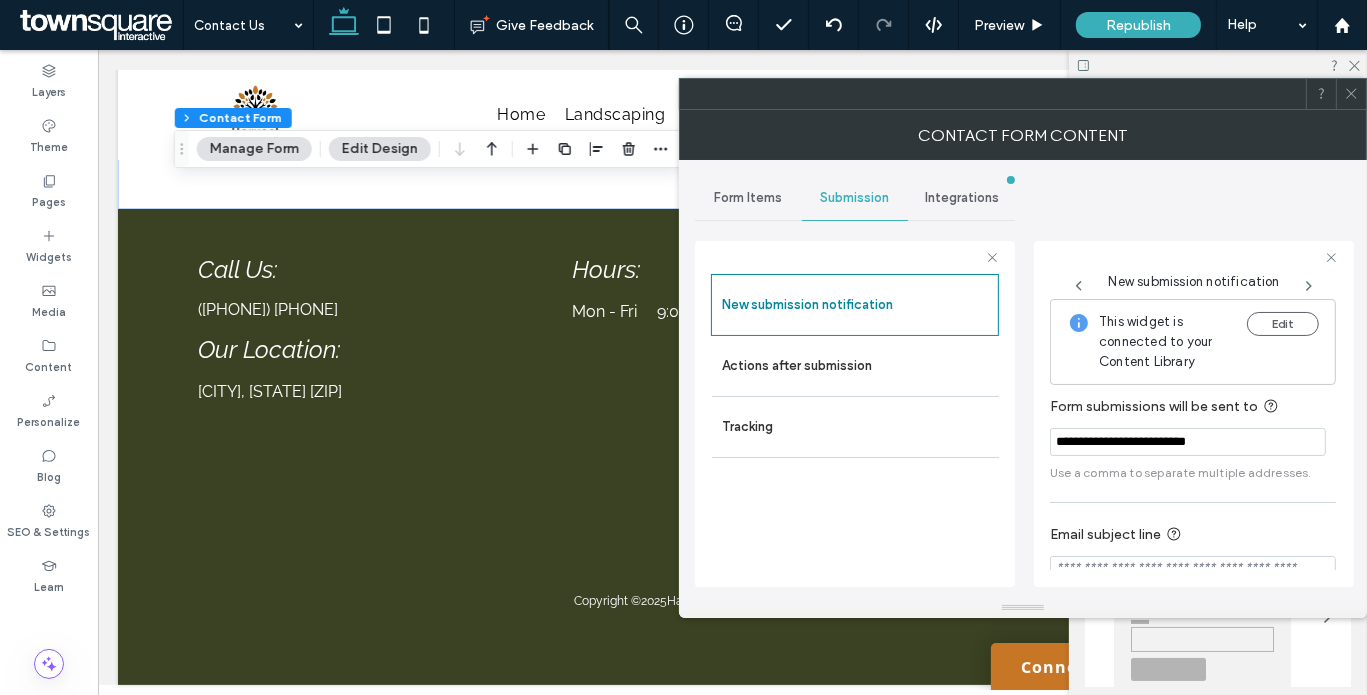 paste on "**********" 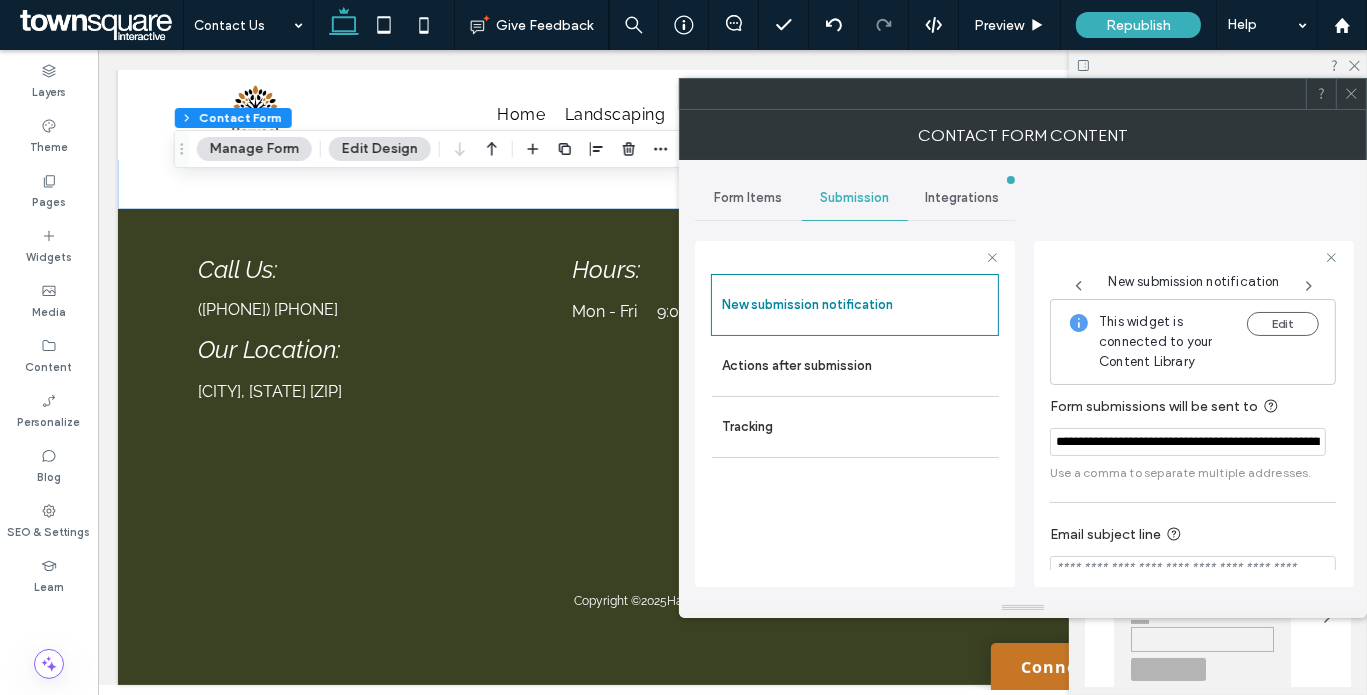 scroll, scrollTop: 0, scrollLeft: 92, axis: horizontal 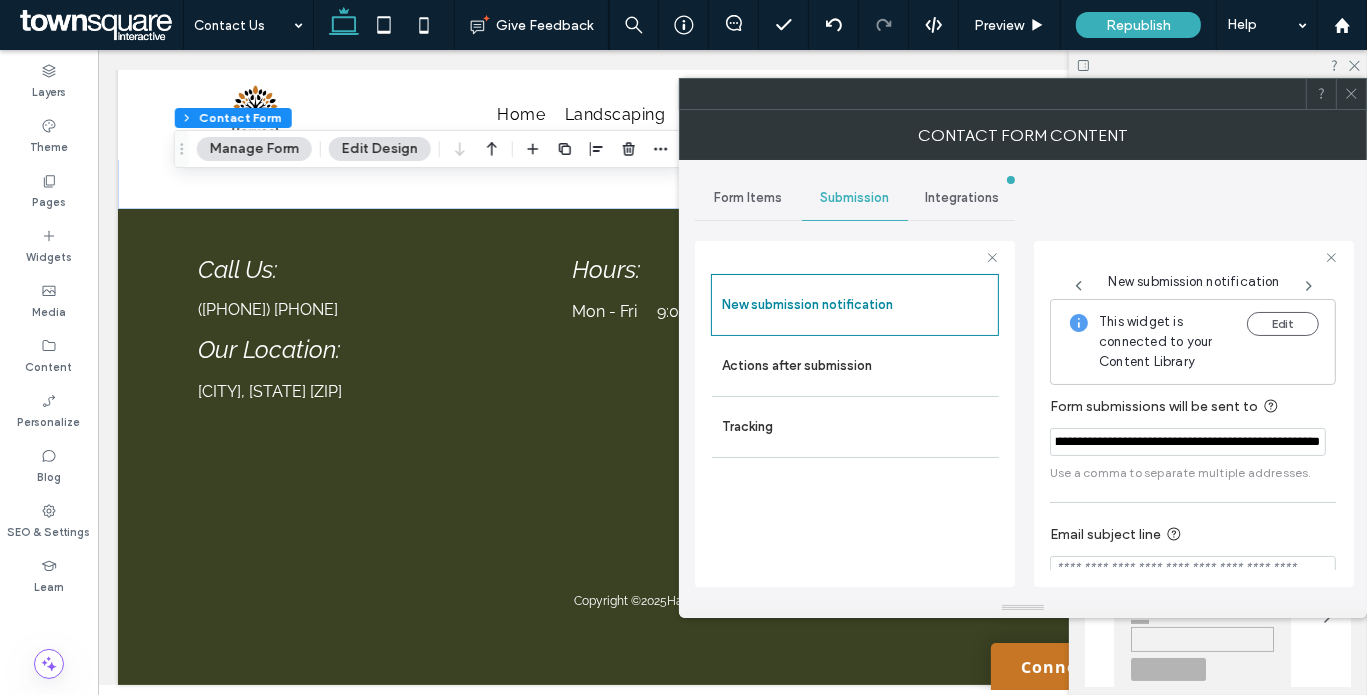 type on "**********" 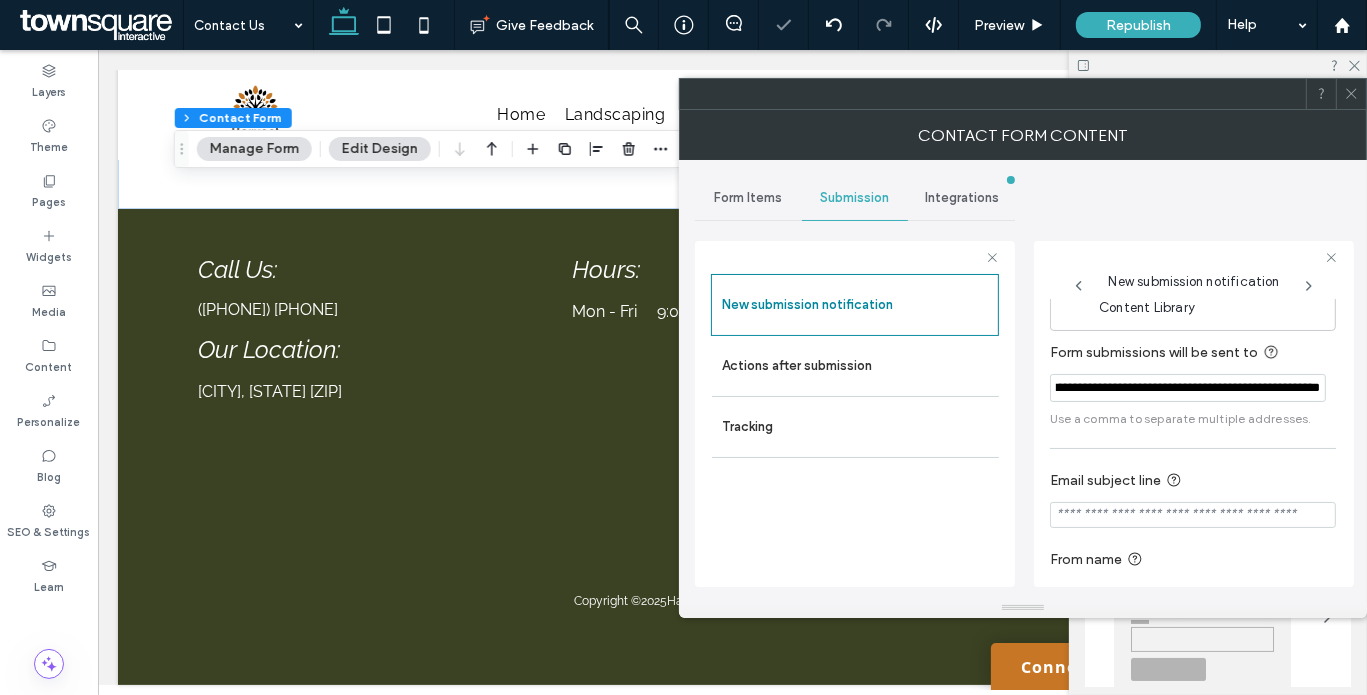 scroll, scrollTop: 102, scrollLeft: 0, axis: vertical 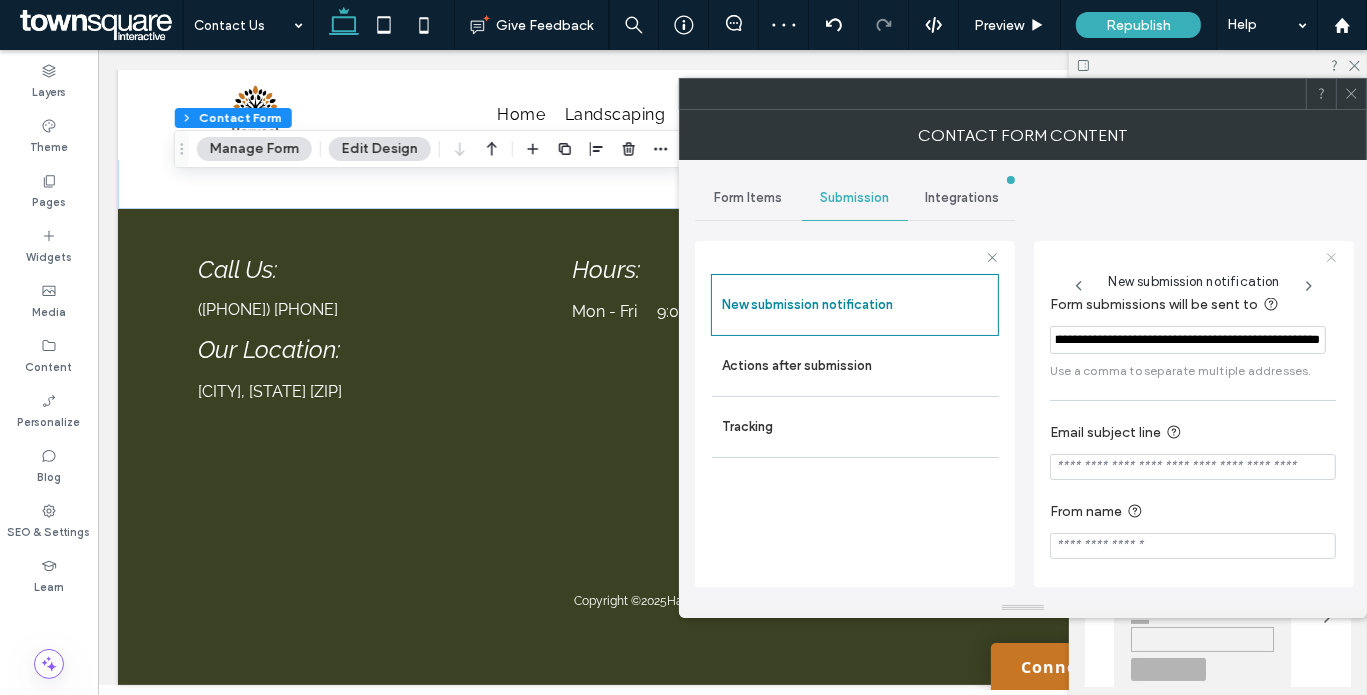 click 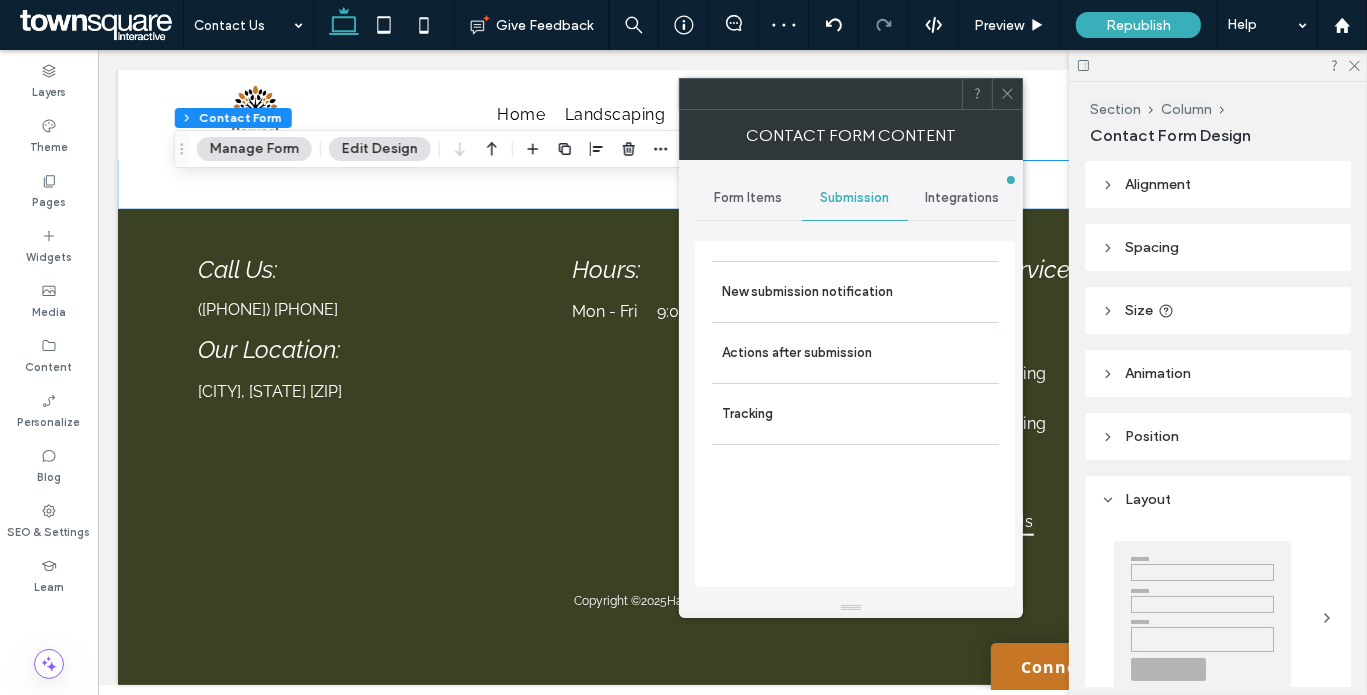 click at bounding box center [1007, 94] 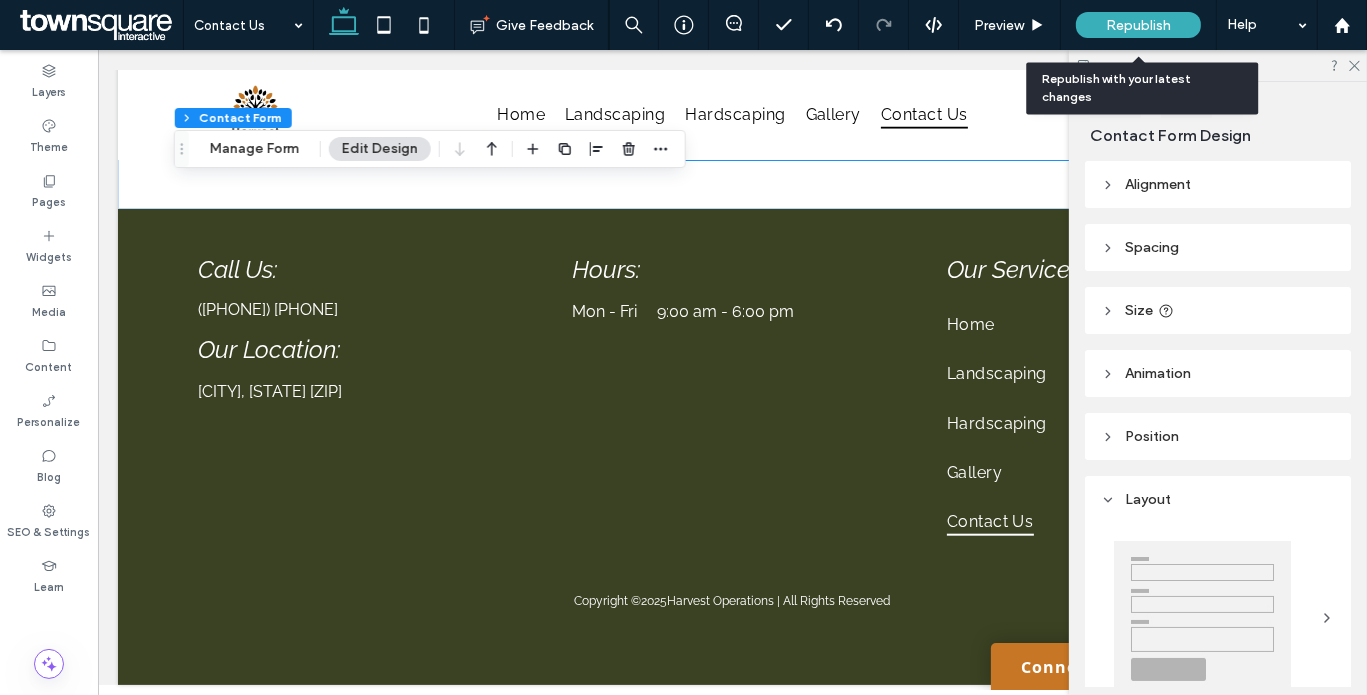click on "Republish" at bounding box center [1138, 25] 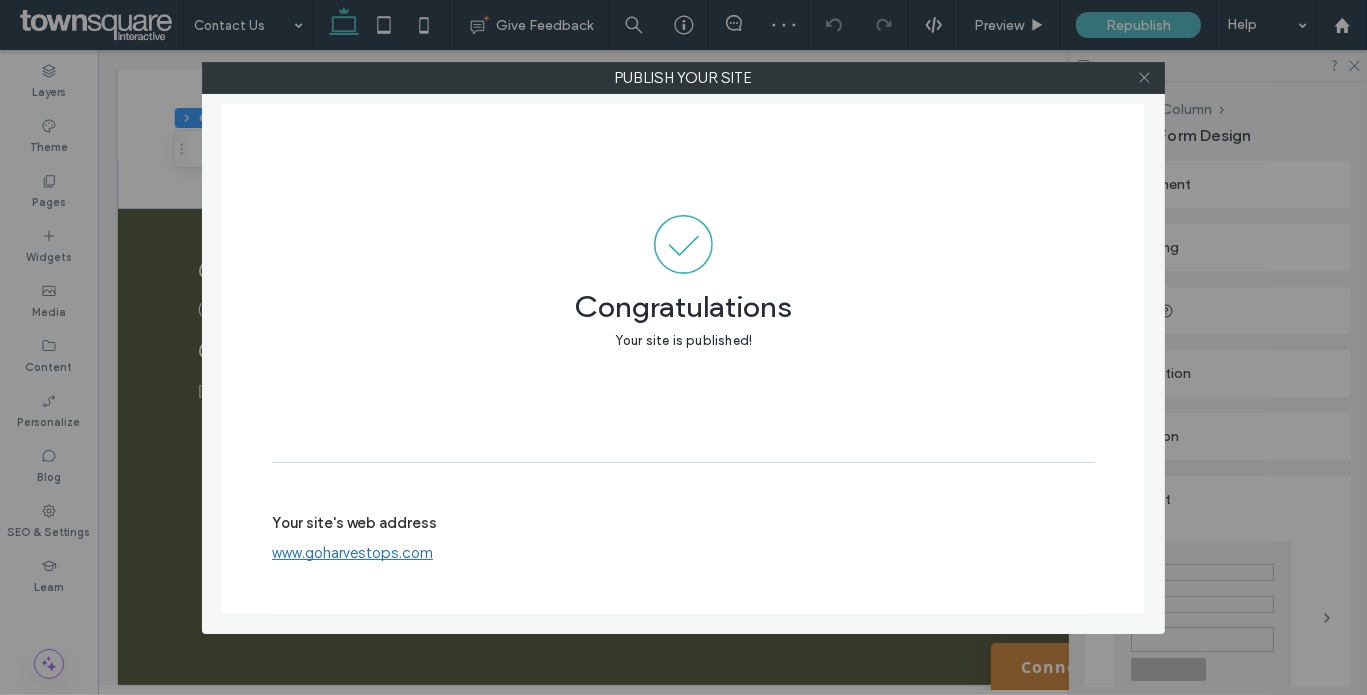 click 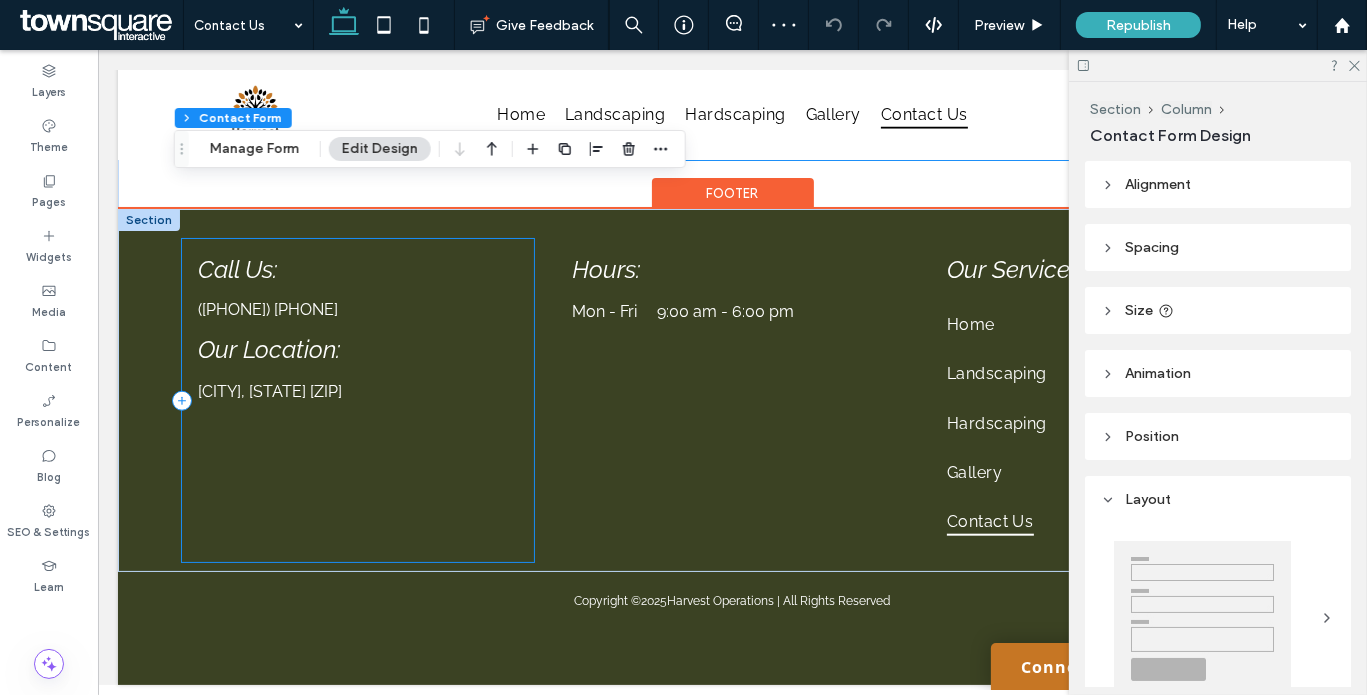 scroll, scrollTop: 1218, scrollLeft: 0, axis: vertical 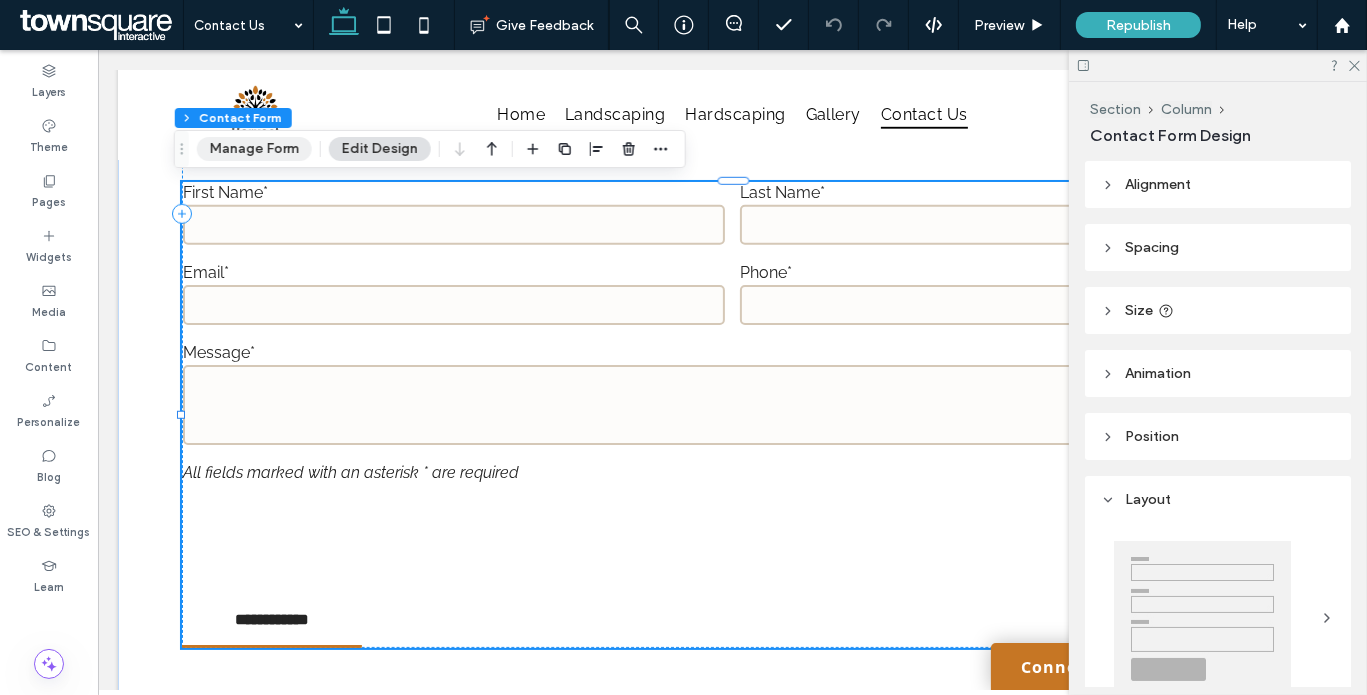 click on "Manage Form" at bounding box center [254, 149] 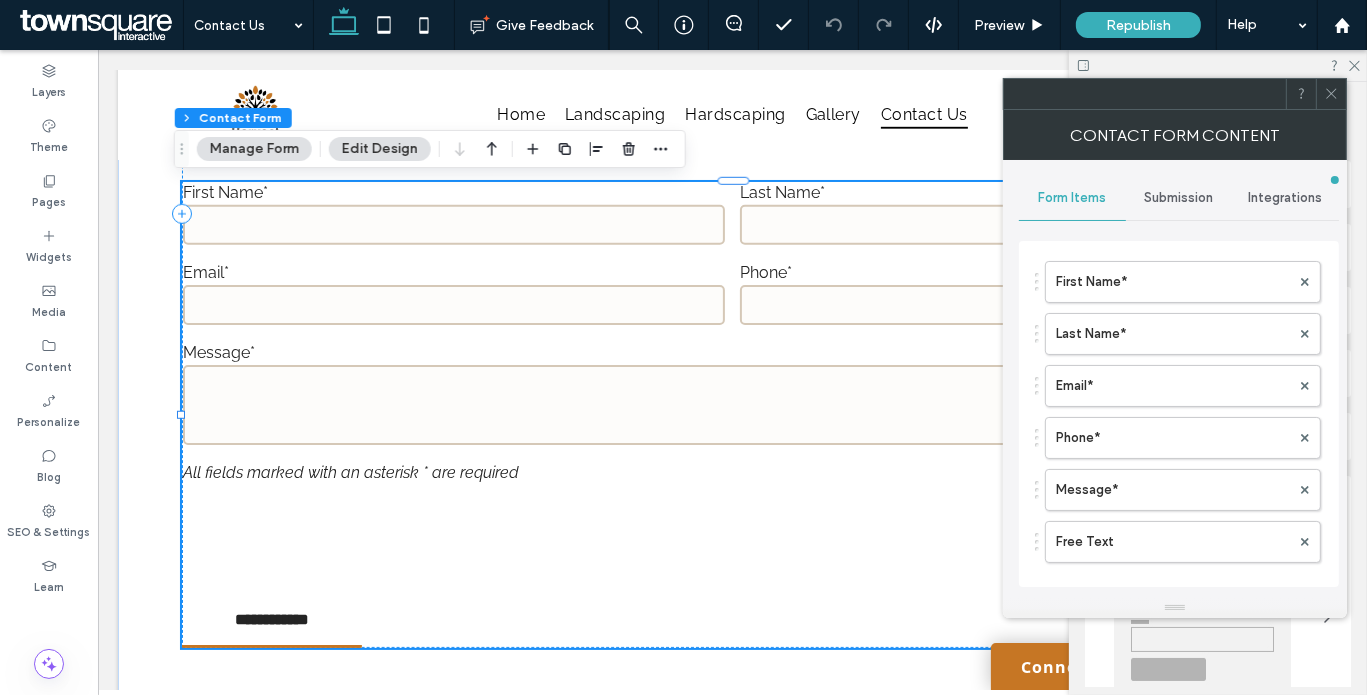 click on "Submission" at bounding box center [1179, 198] 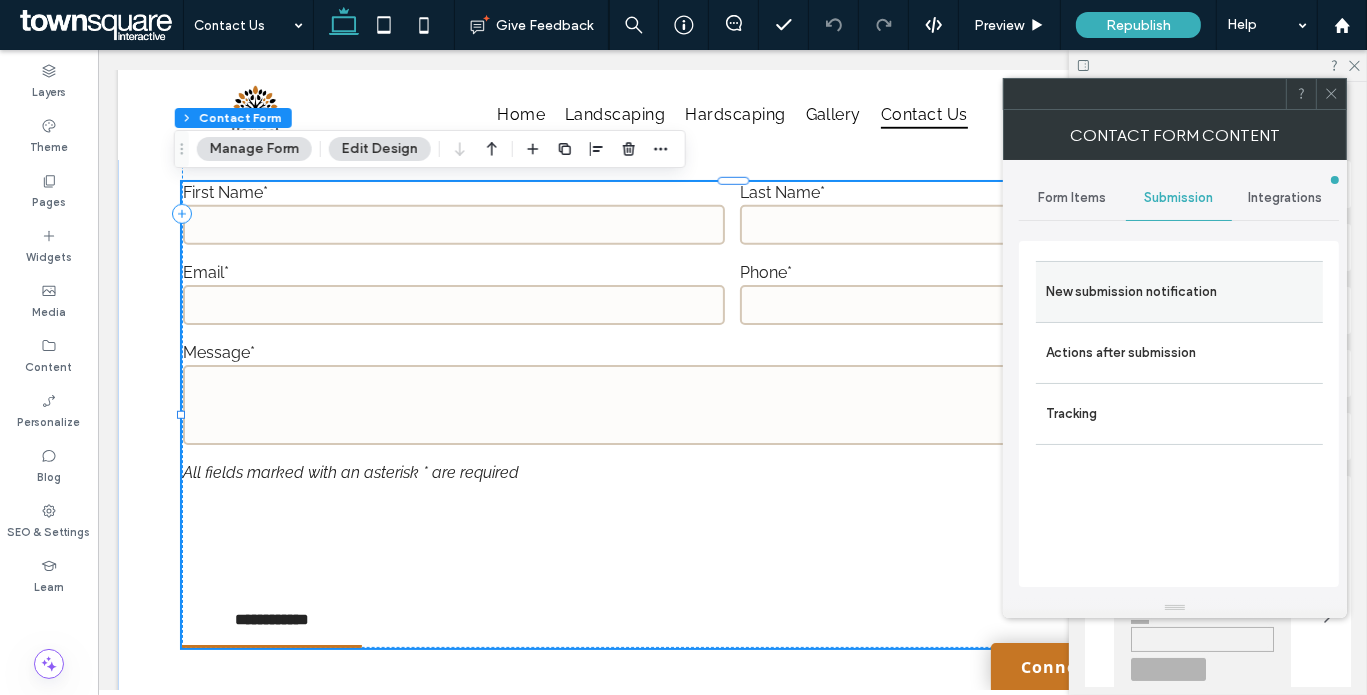 click on "New submission notification" at bounding box center (1179, 292) 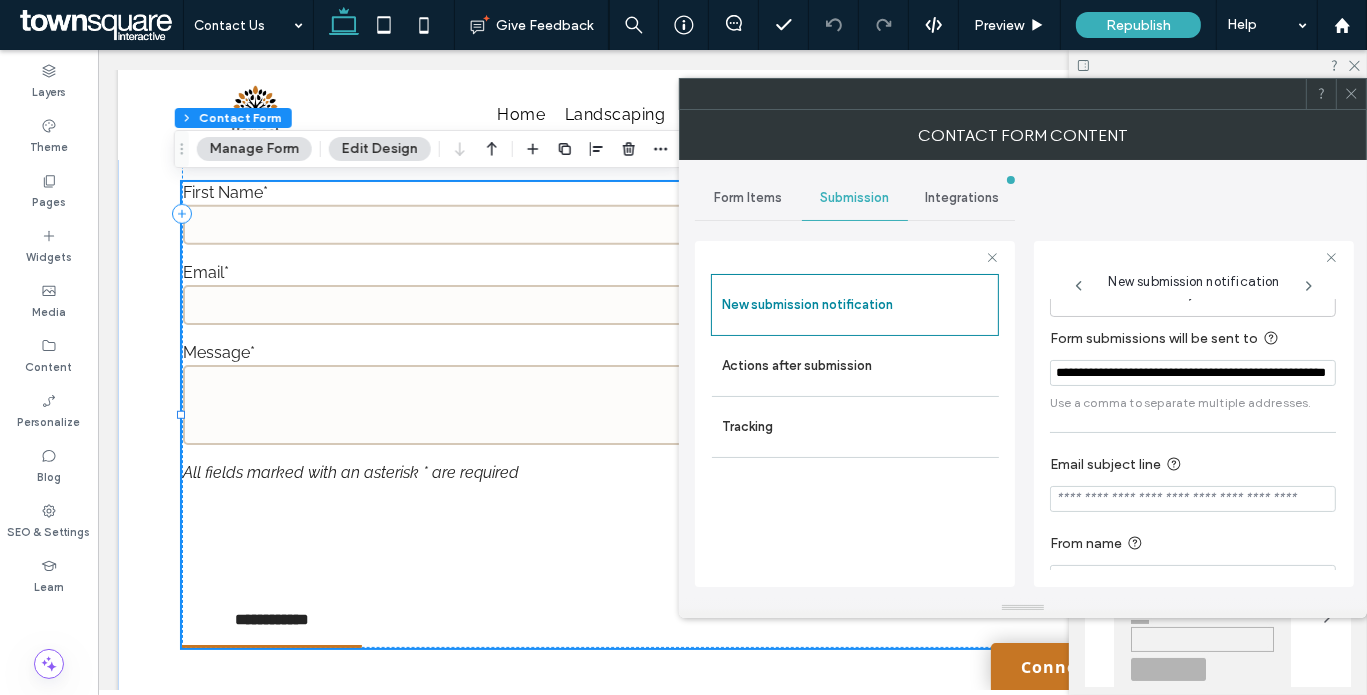 scroll, scrollTop: 102, scrollLeft: 0, axis: vertical 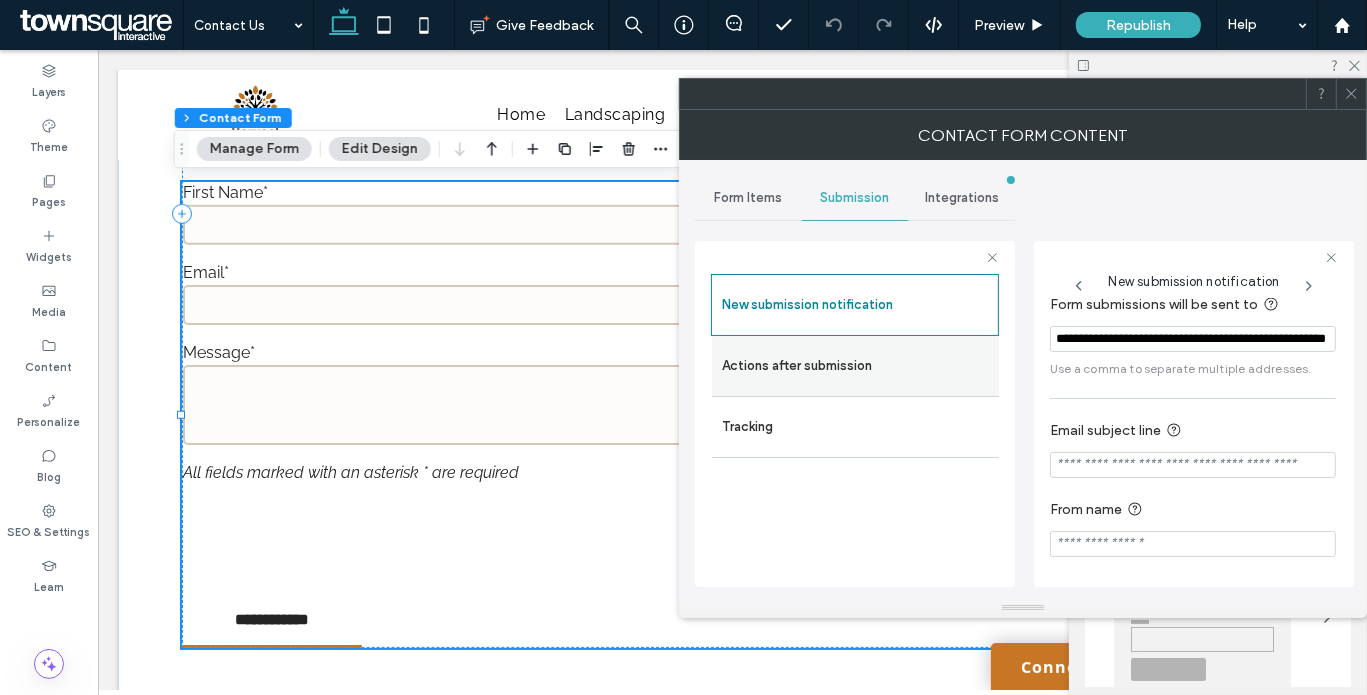 click on "Actions after submission" at bounding box center [855, 366] 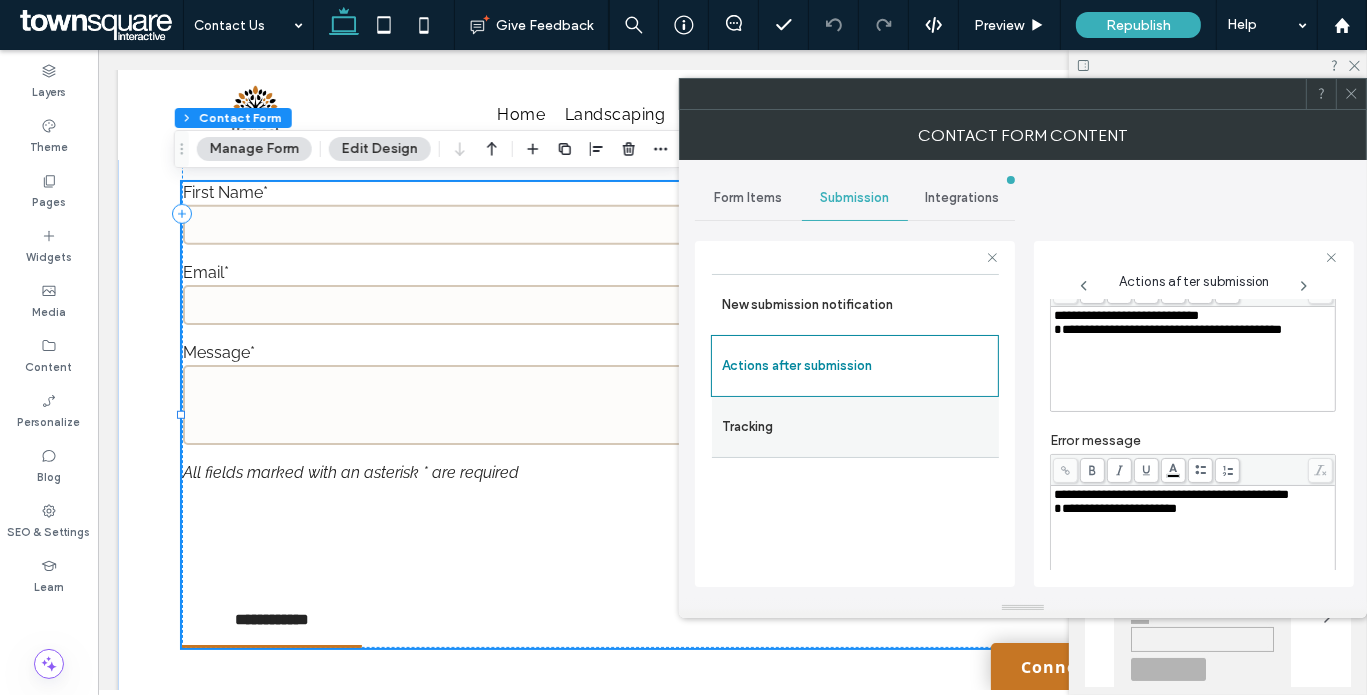 click on "Tracking" at bounding box center (855, 427) 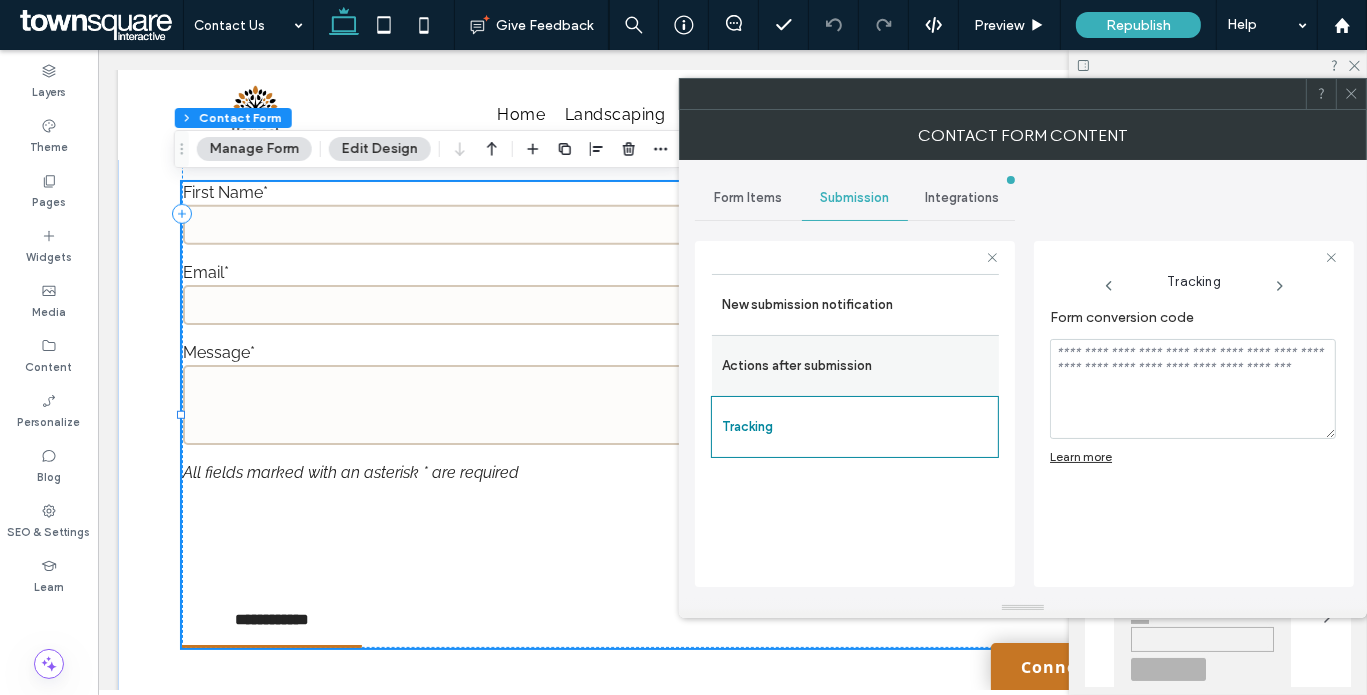 click on "Actions after submission" at bounding box center [855, 366] 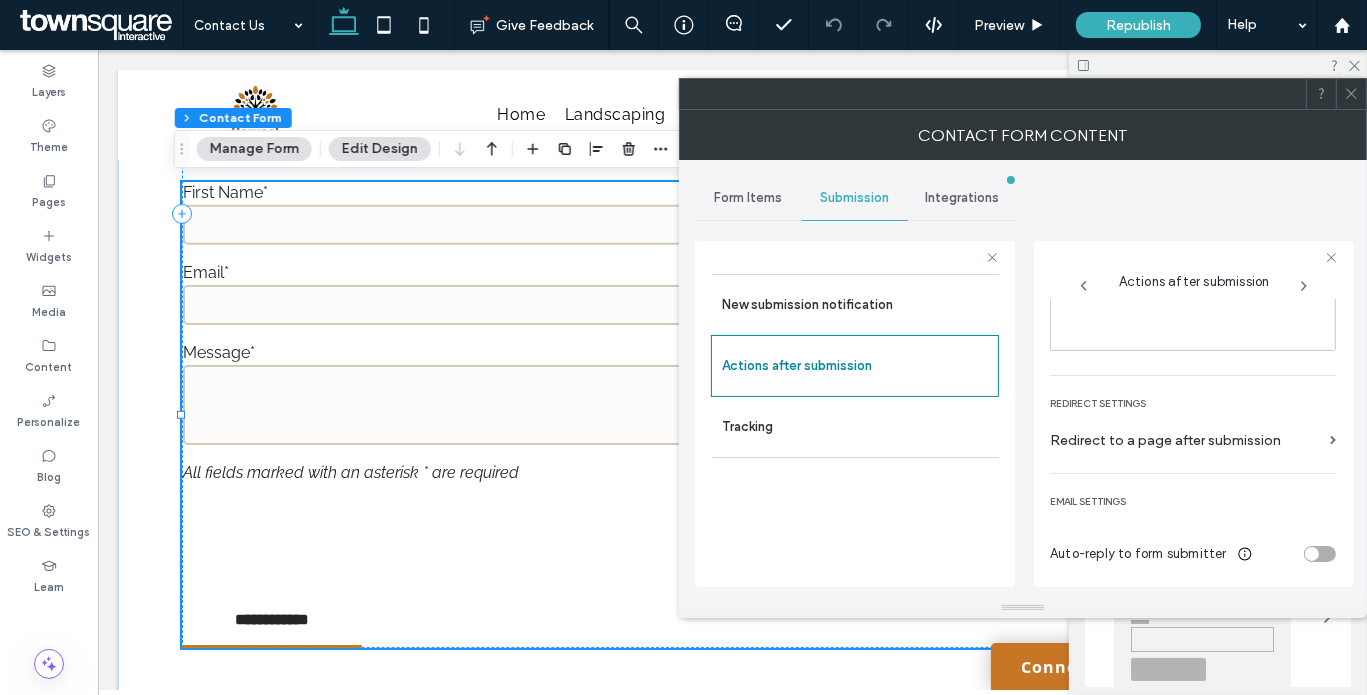 scroll, scrollTop: 0, scrollLeft: 0, axis: both 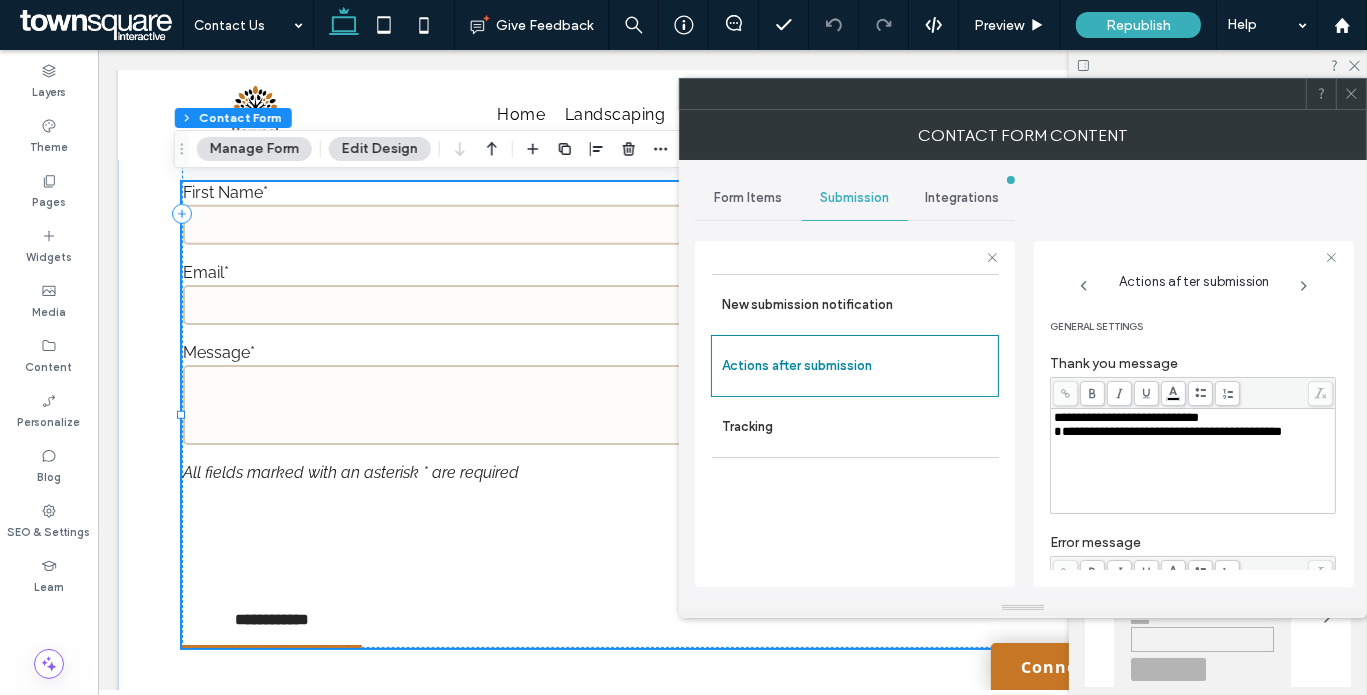 click 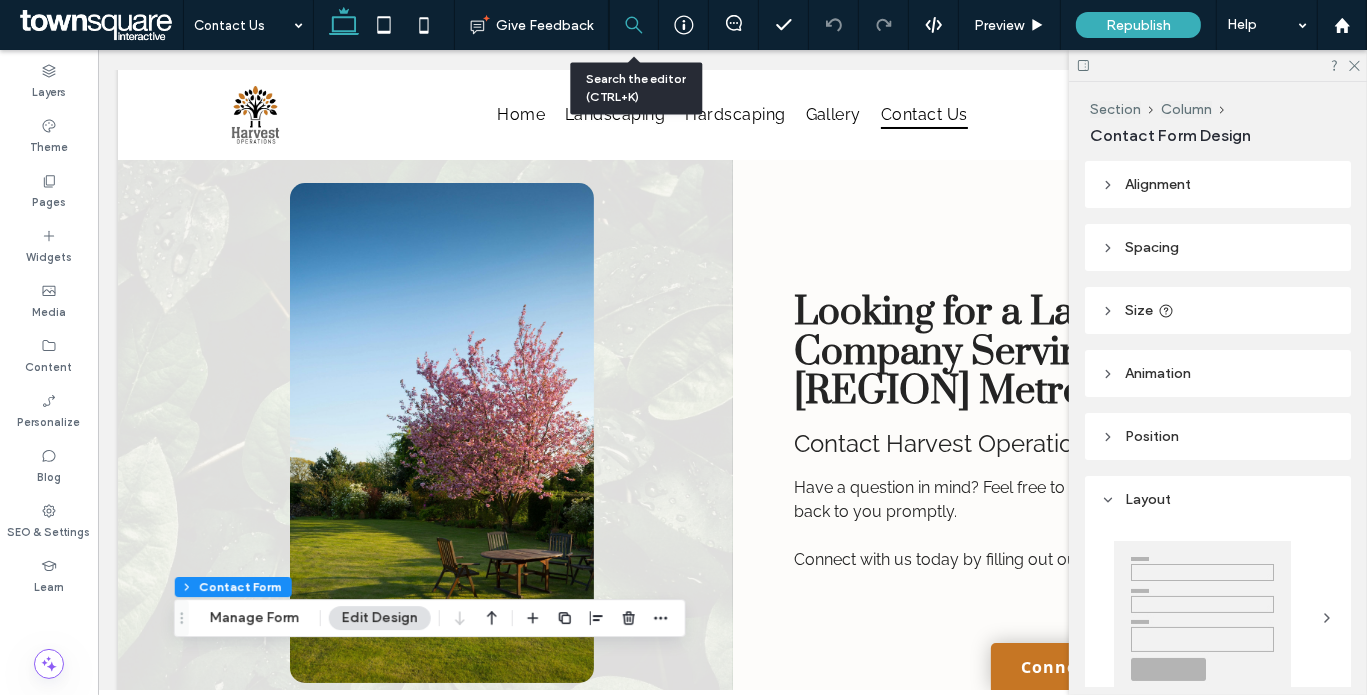 scroll, scrollTop: 0, scrollLeft: 0, axis: both 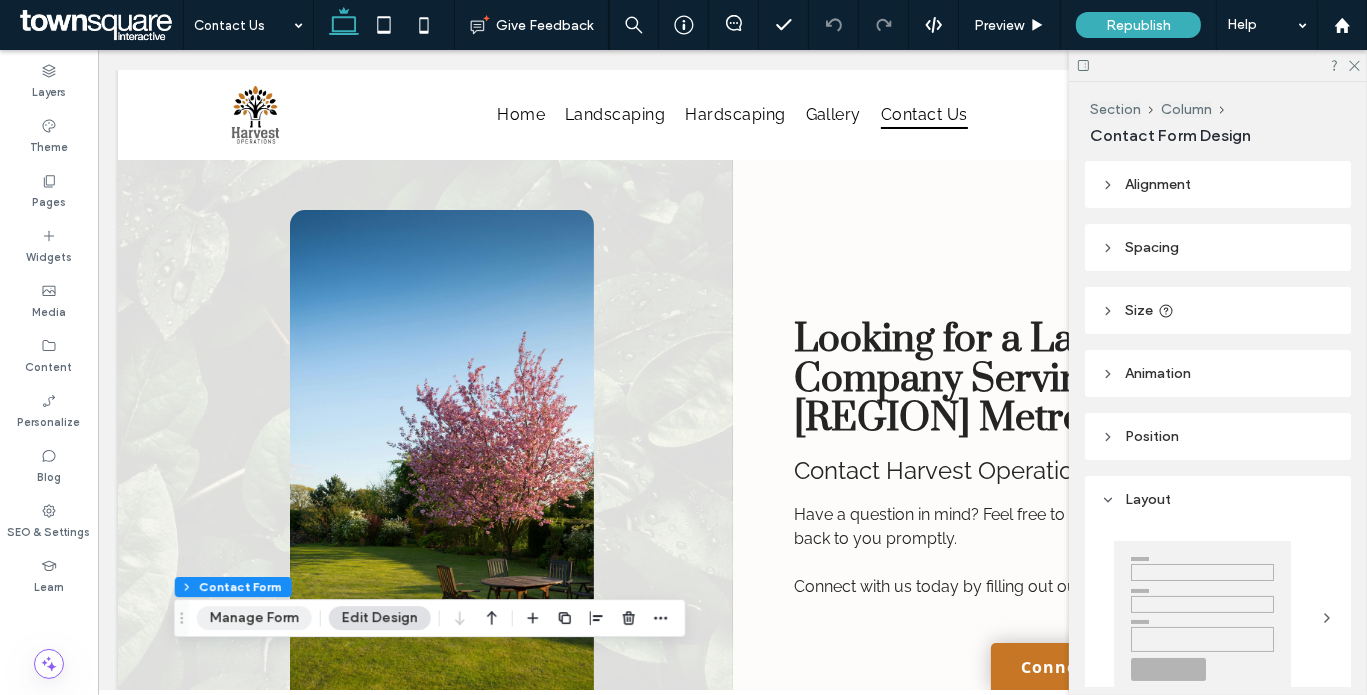 click on "Manage Form" at bounding box center (254, 618) 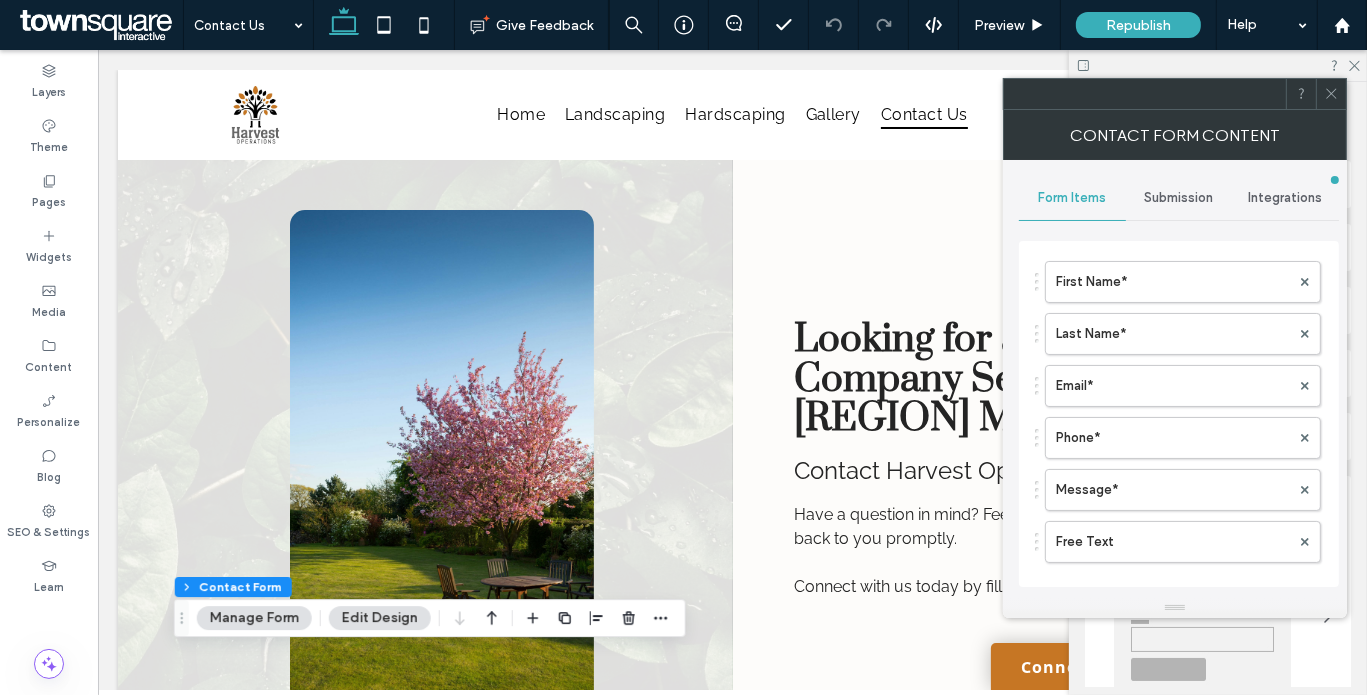 click on "Submission" at bounding box center (1179, 198) 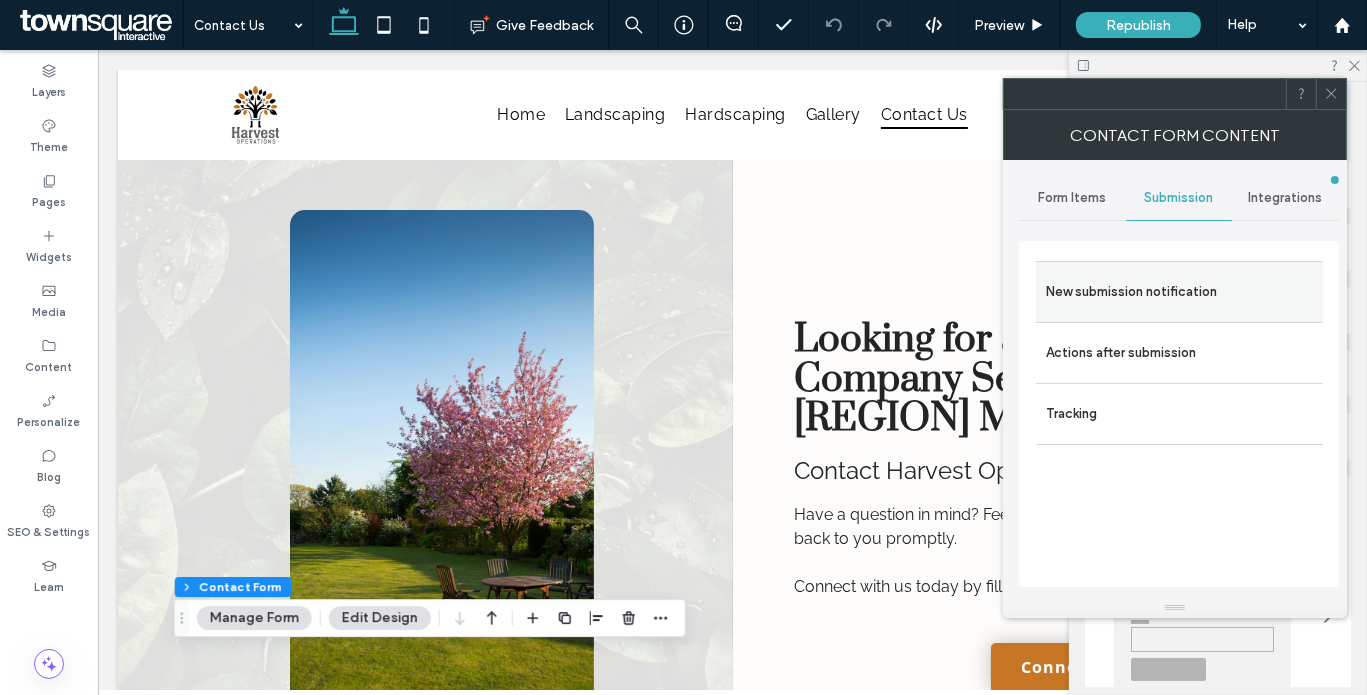 click on "New submission notification" at bounding box center [1179, 292] 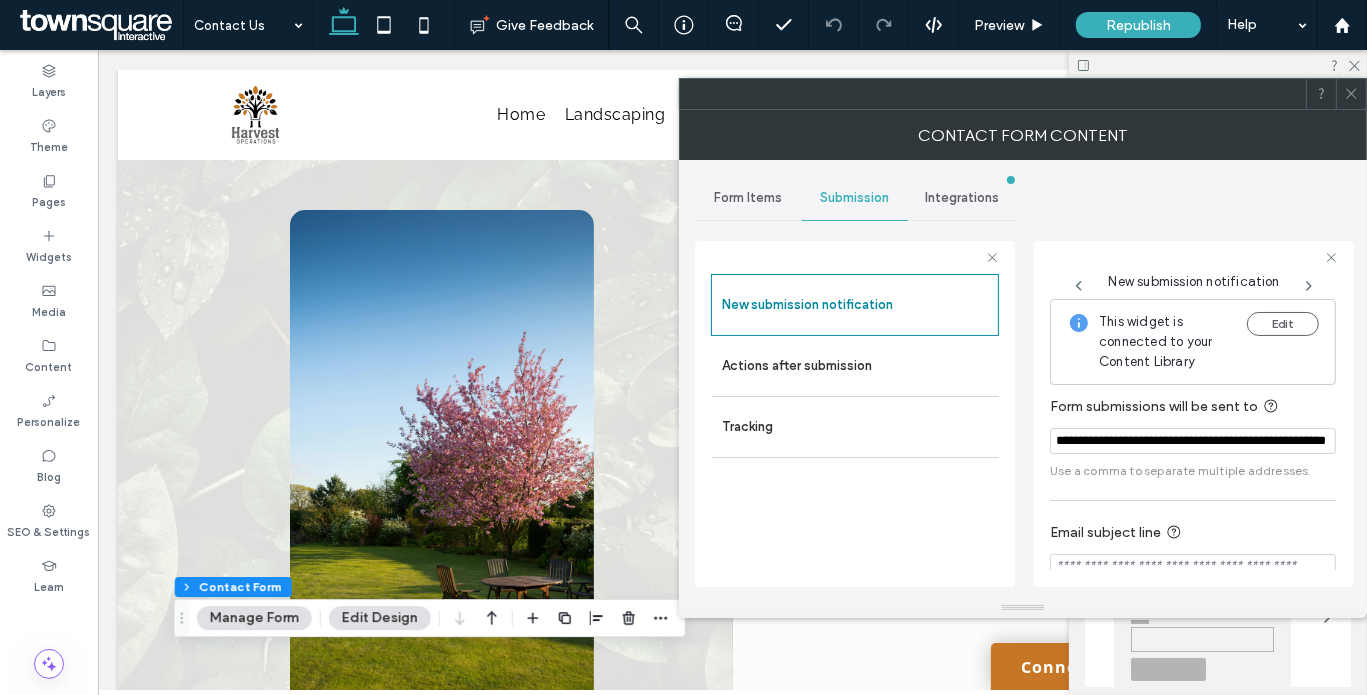 click on "**********" at bounding box center [1193, 441] 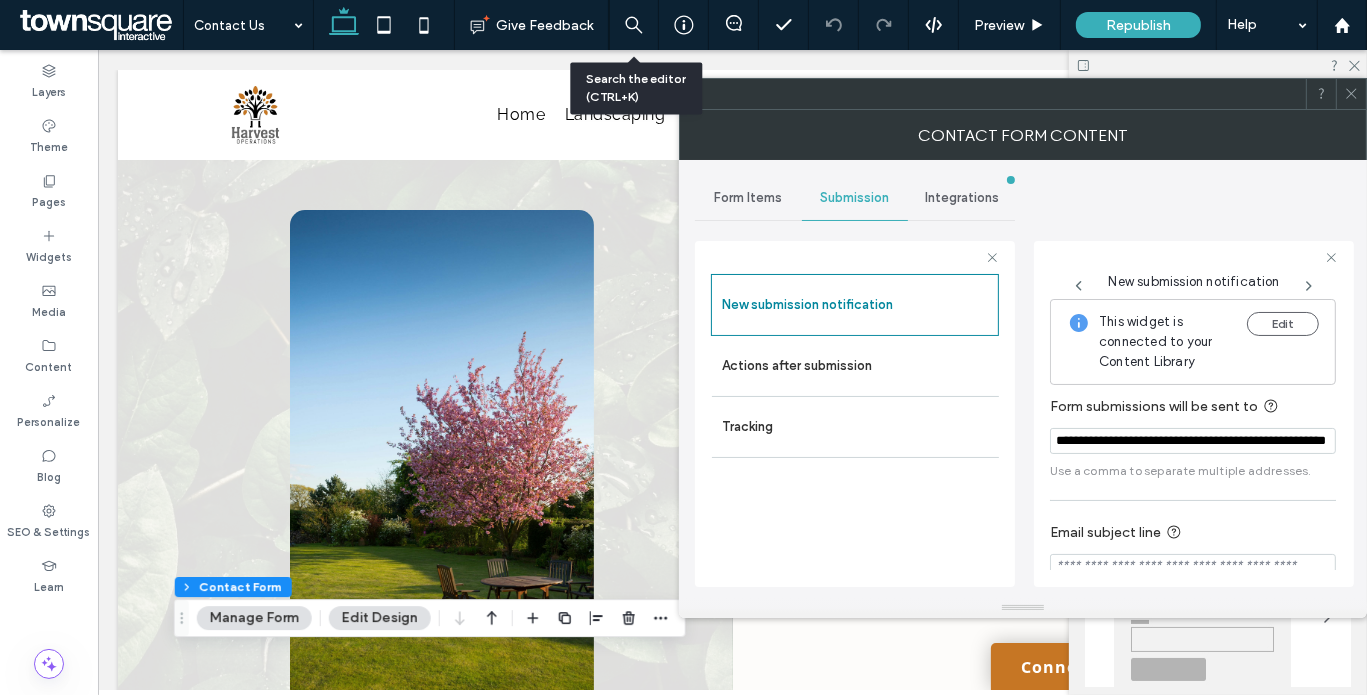 click 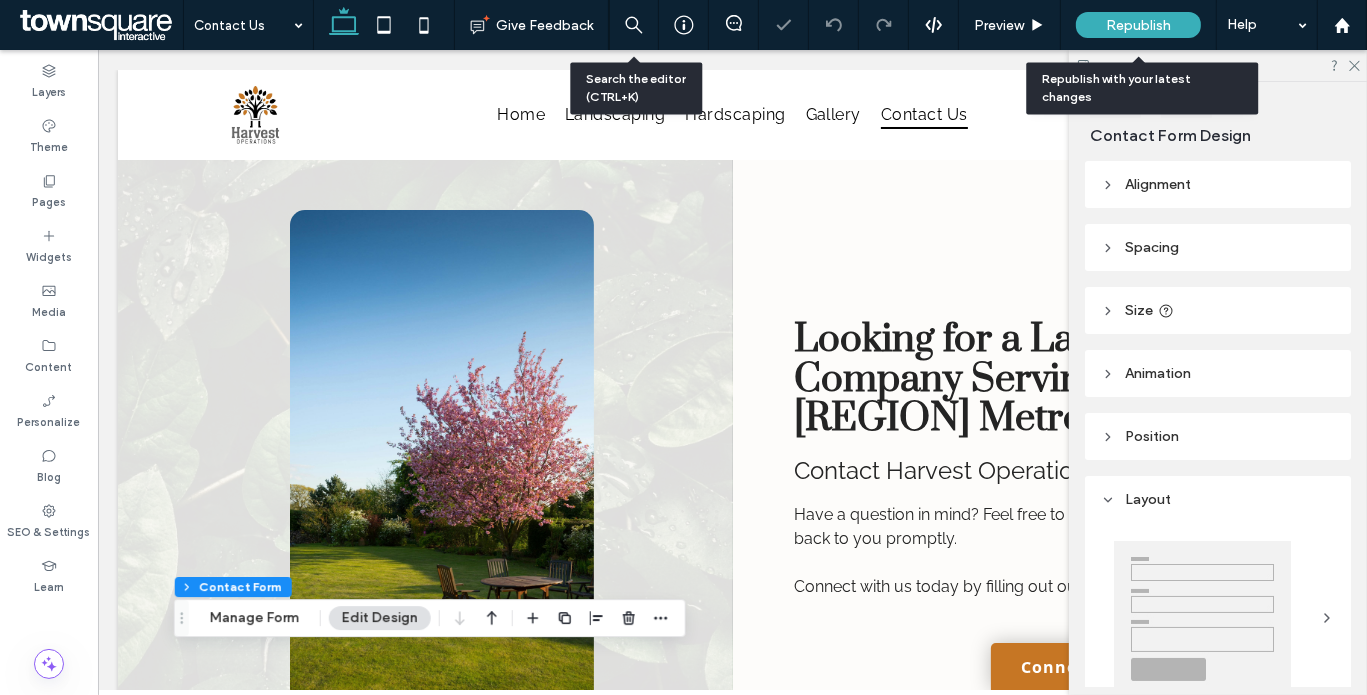 click on "Republish" at bounding box center (1138, 25) 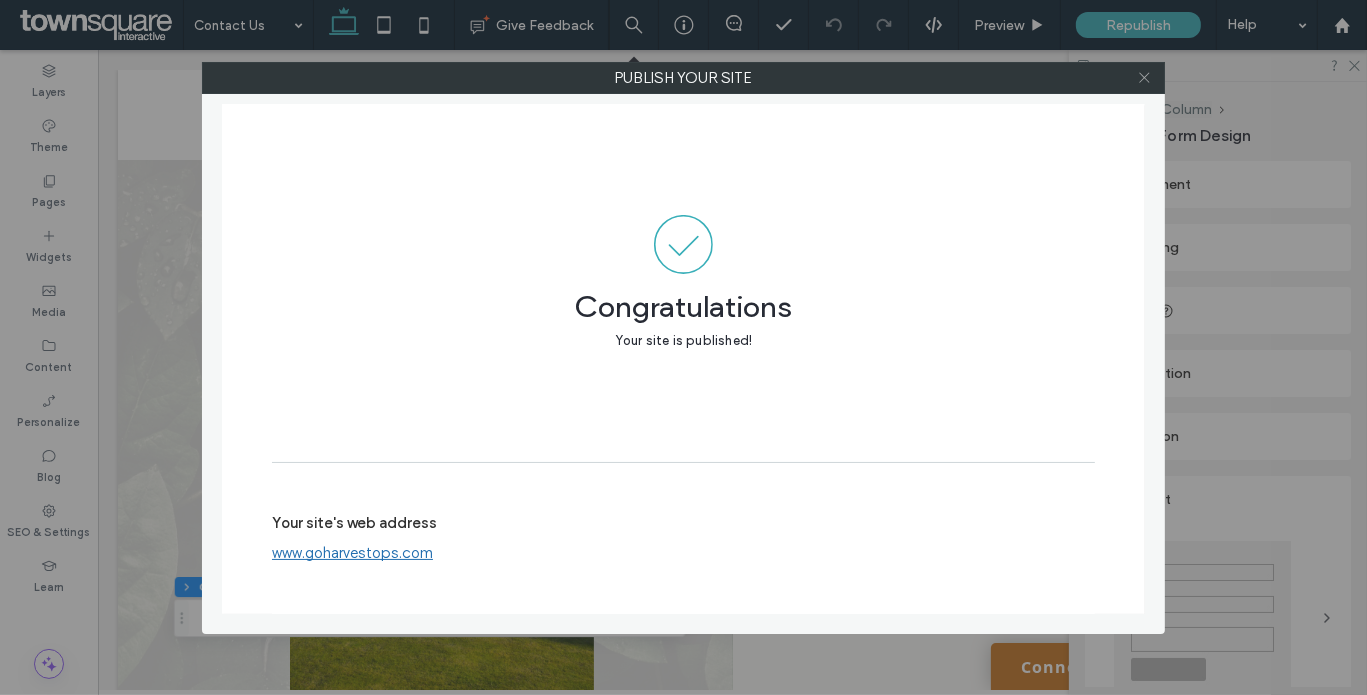 click 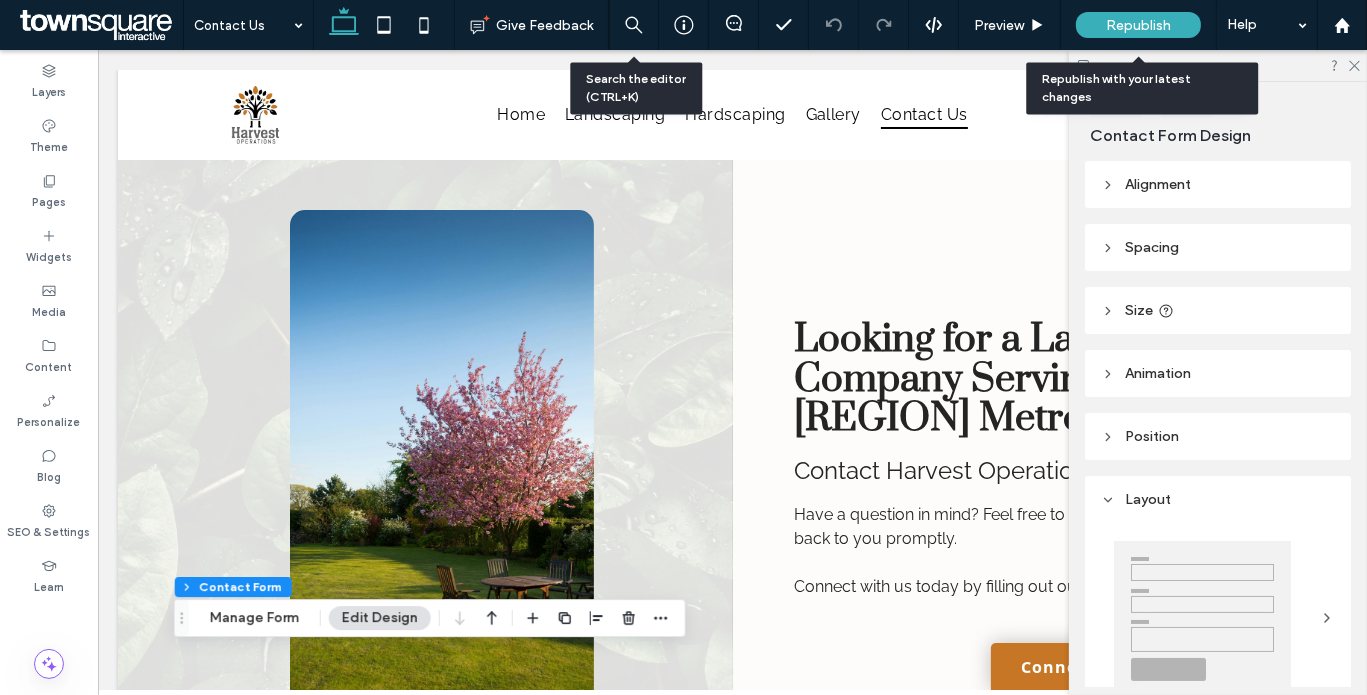 click on "Republish" at bounding box center (1138, 25) 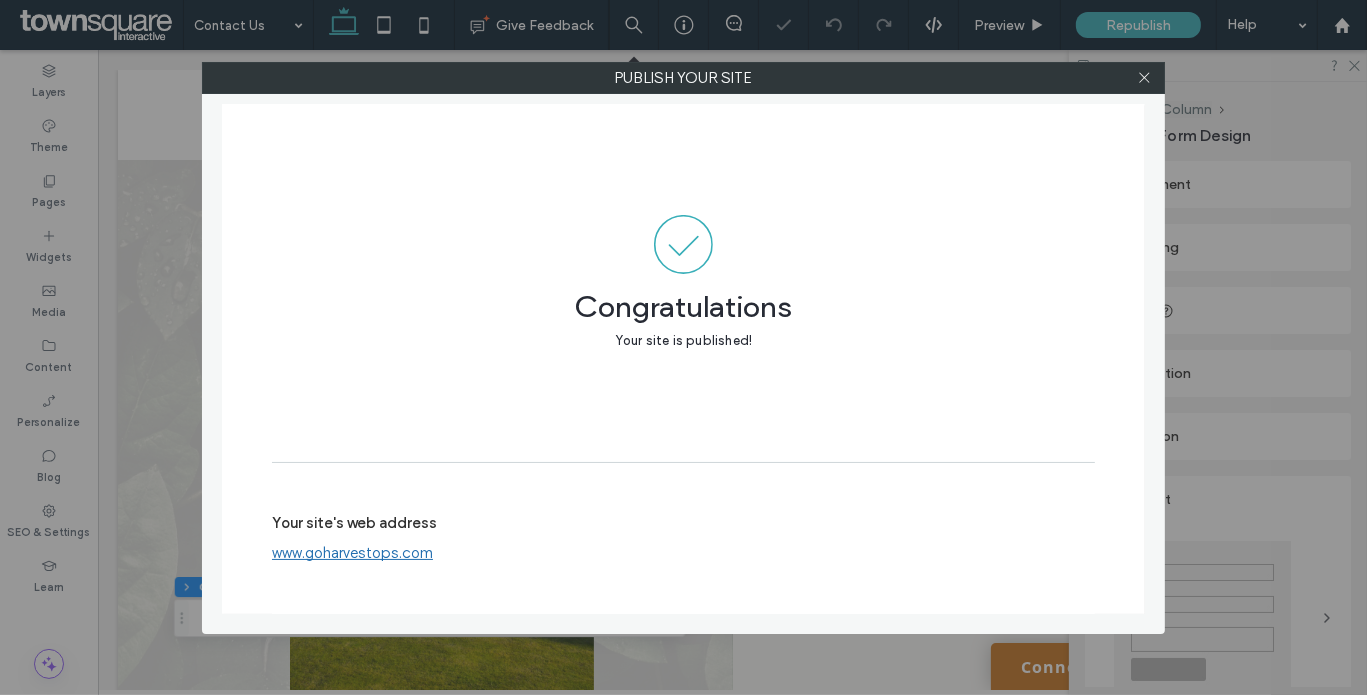 click on "www.goharvestops.com" at bounding box center [352, 553] 